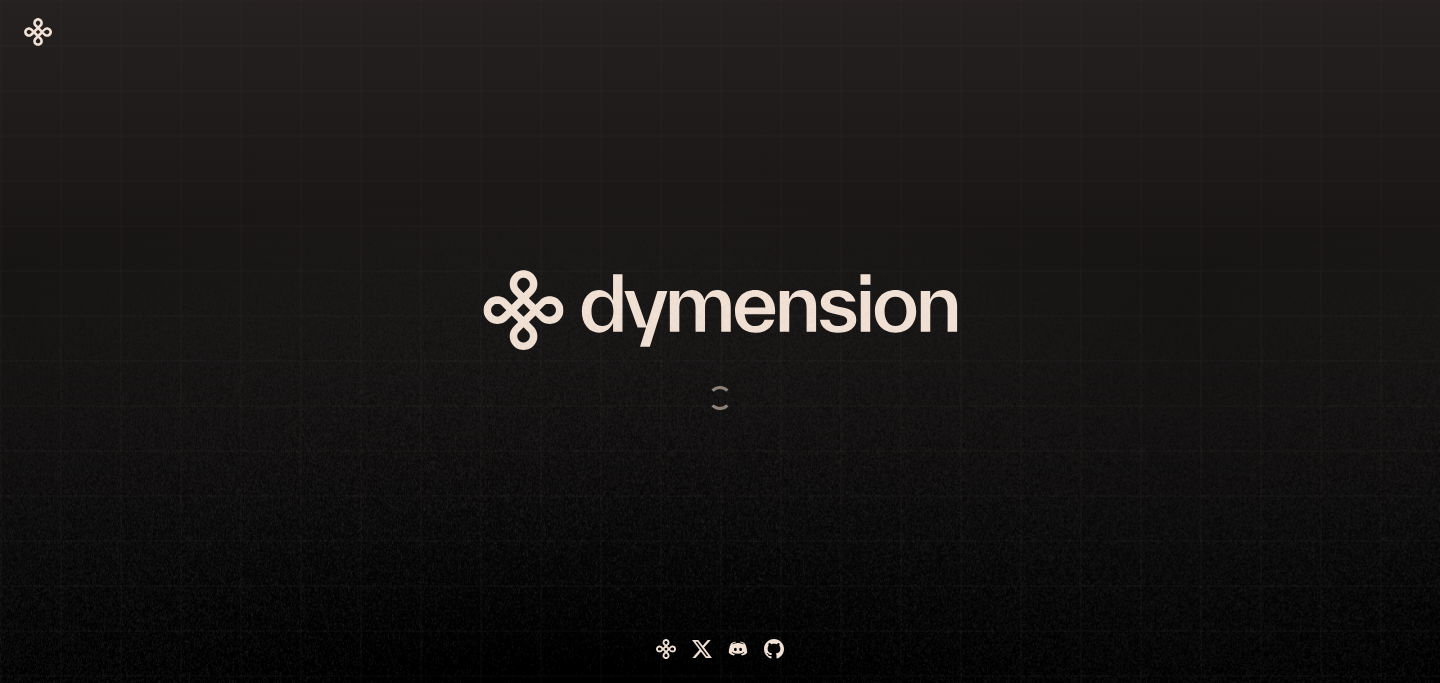 scroll, scrollTop: 0, scrollLeft: 0, axis: both 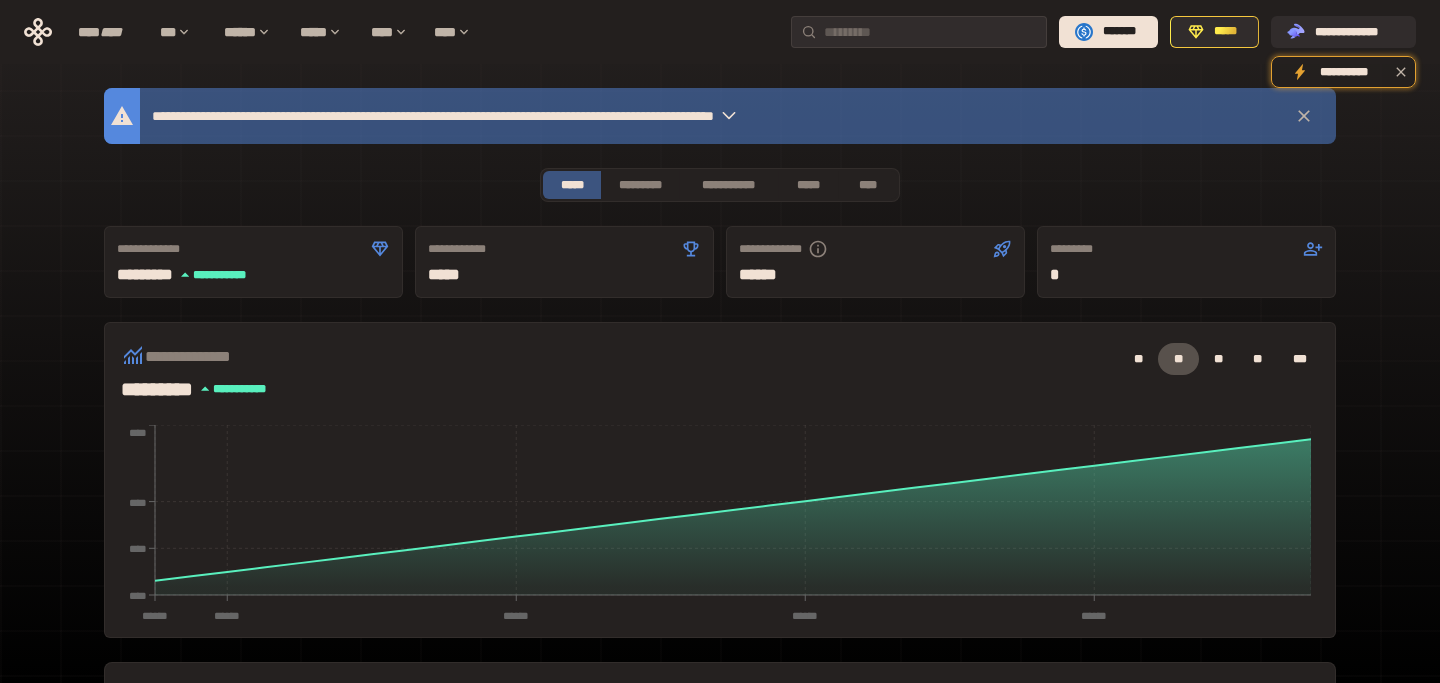 click 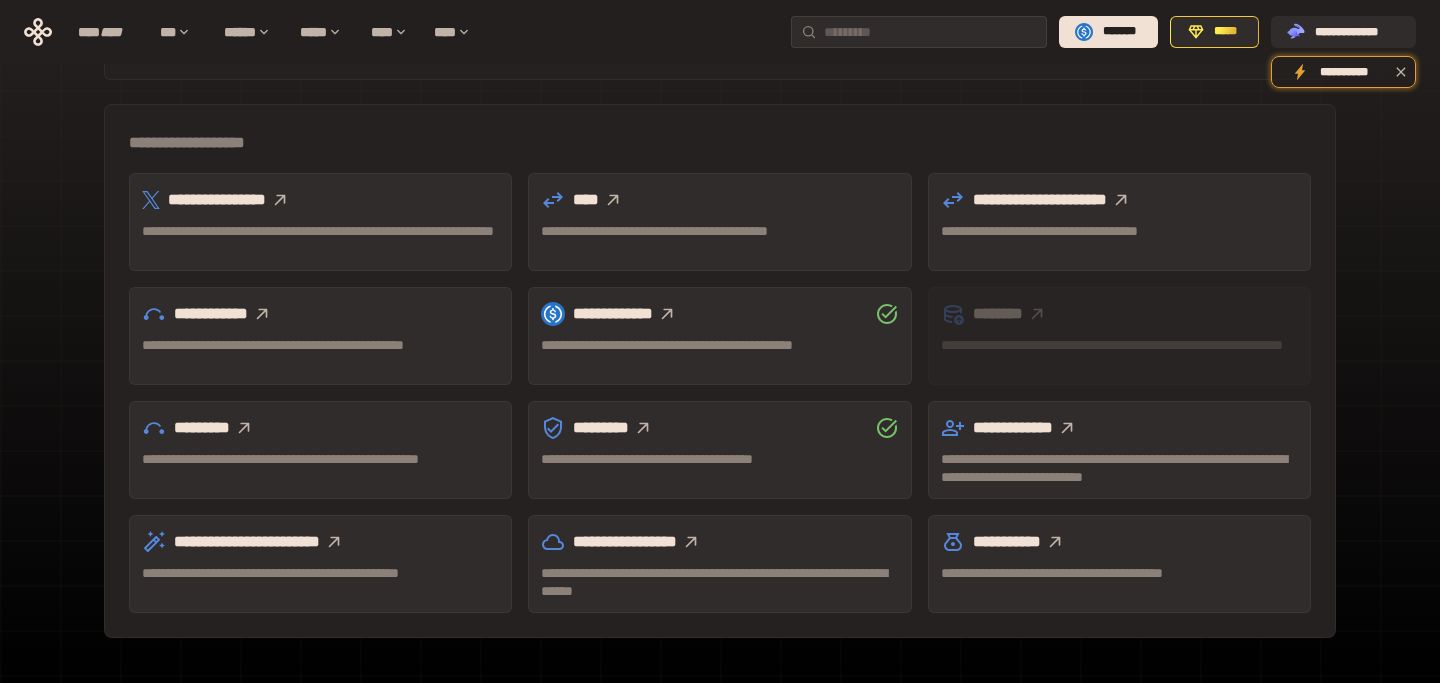 scroll, scrollTop: 605, scrollLeft: 0, axis: vertical 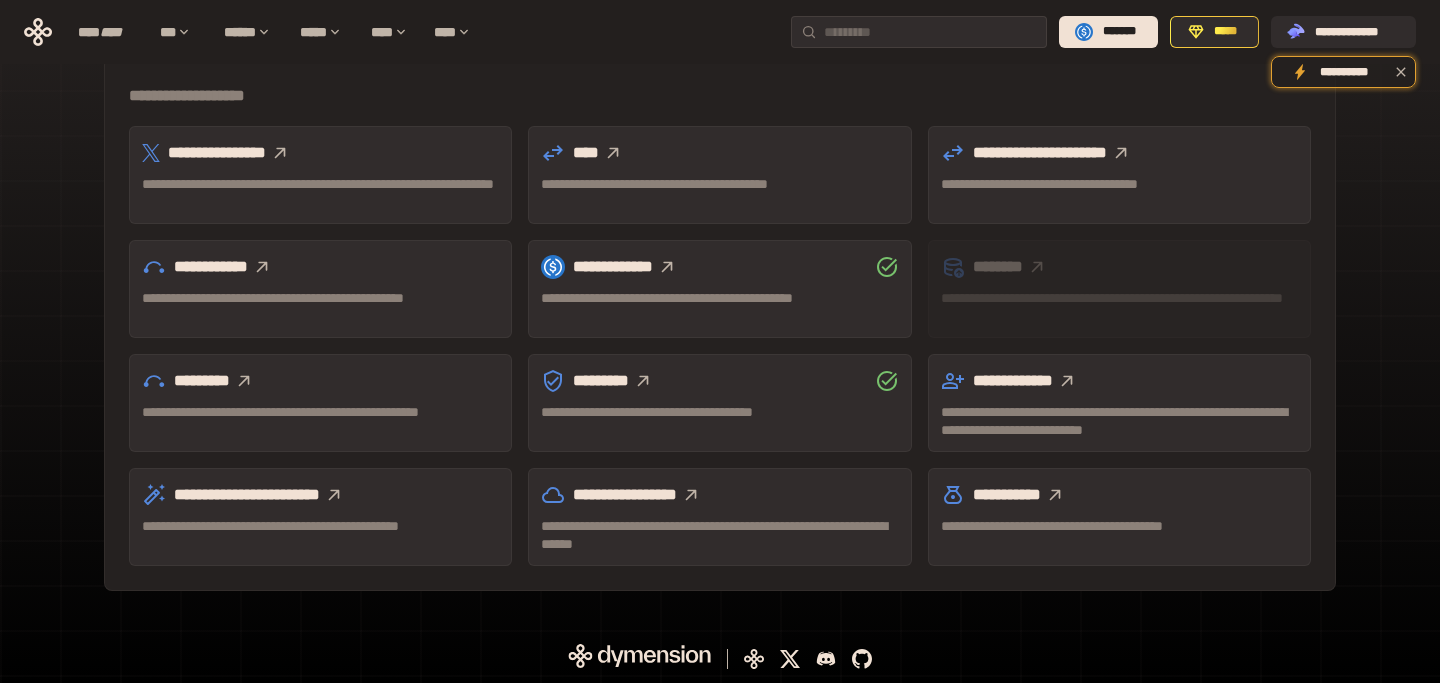click 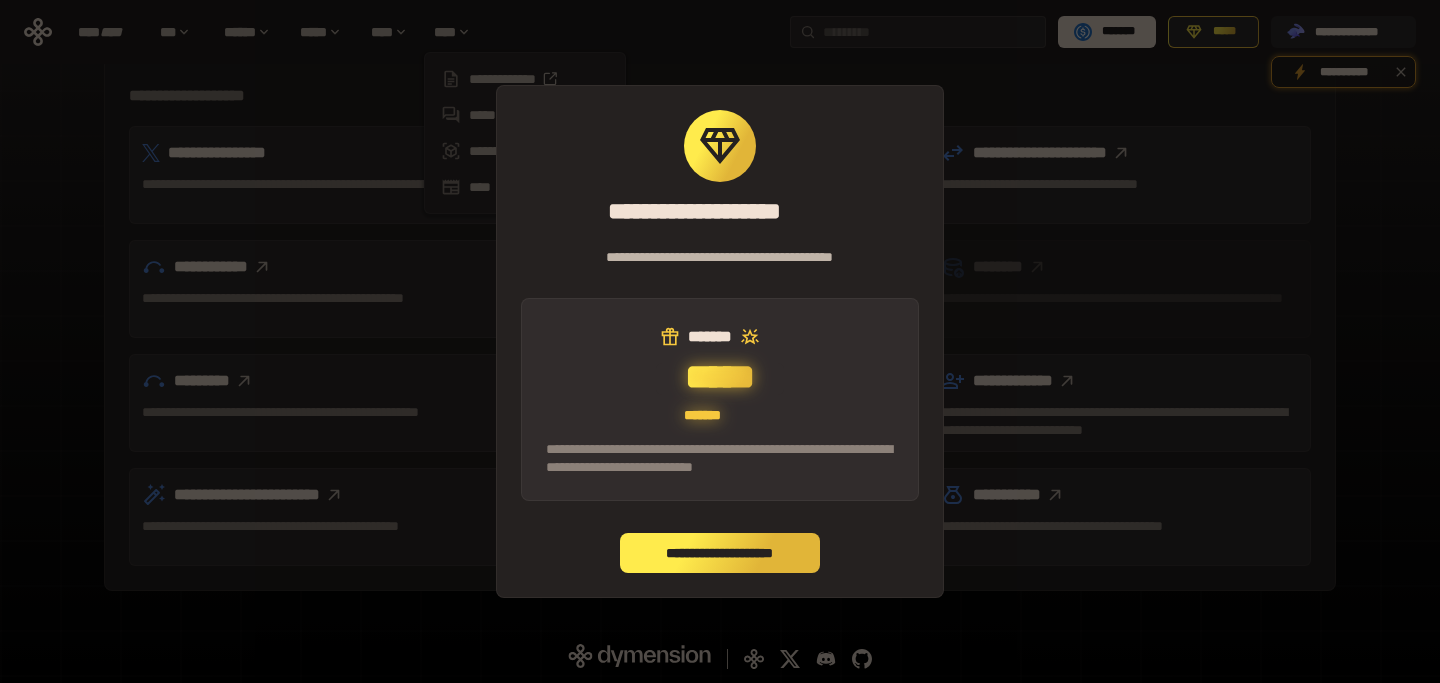 click on "**********" at bounding box center (720, 553) 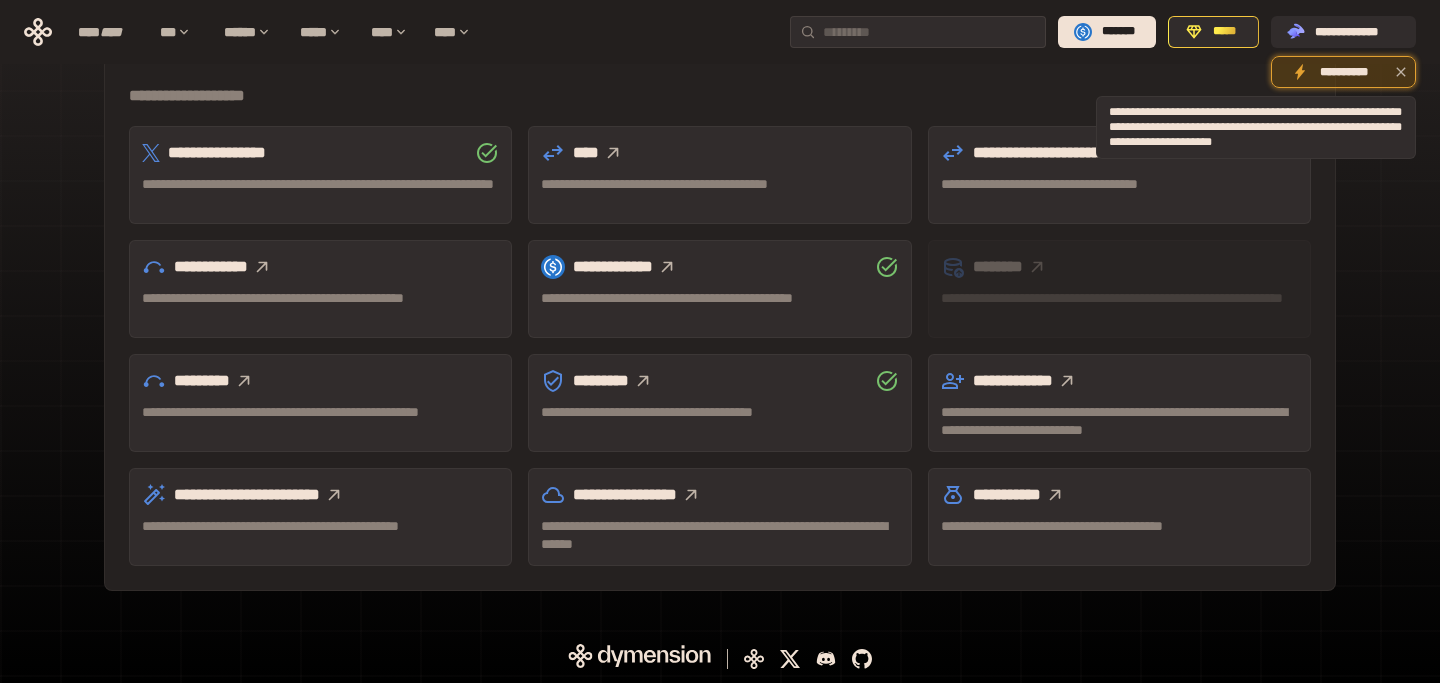 click on "**********" at bounding box center (1343, 73) 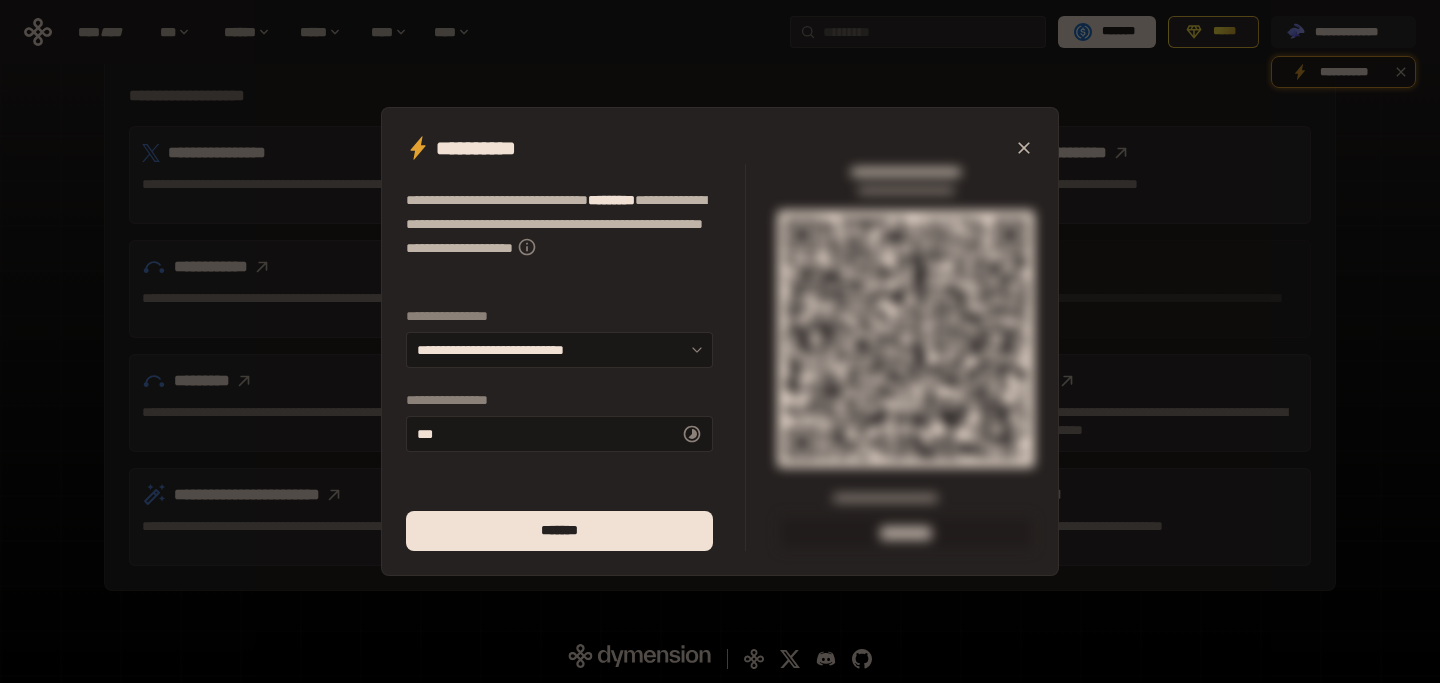 click 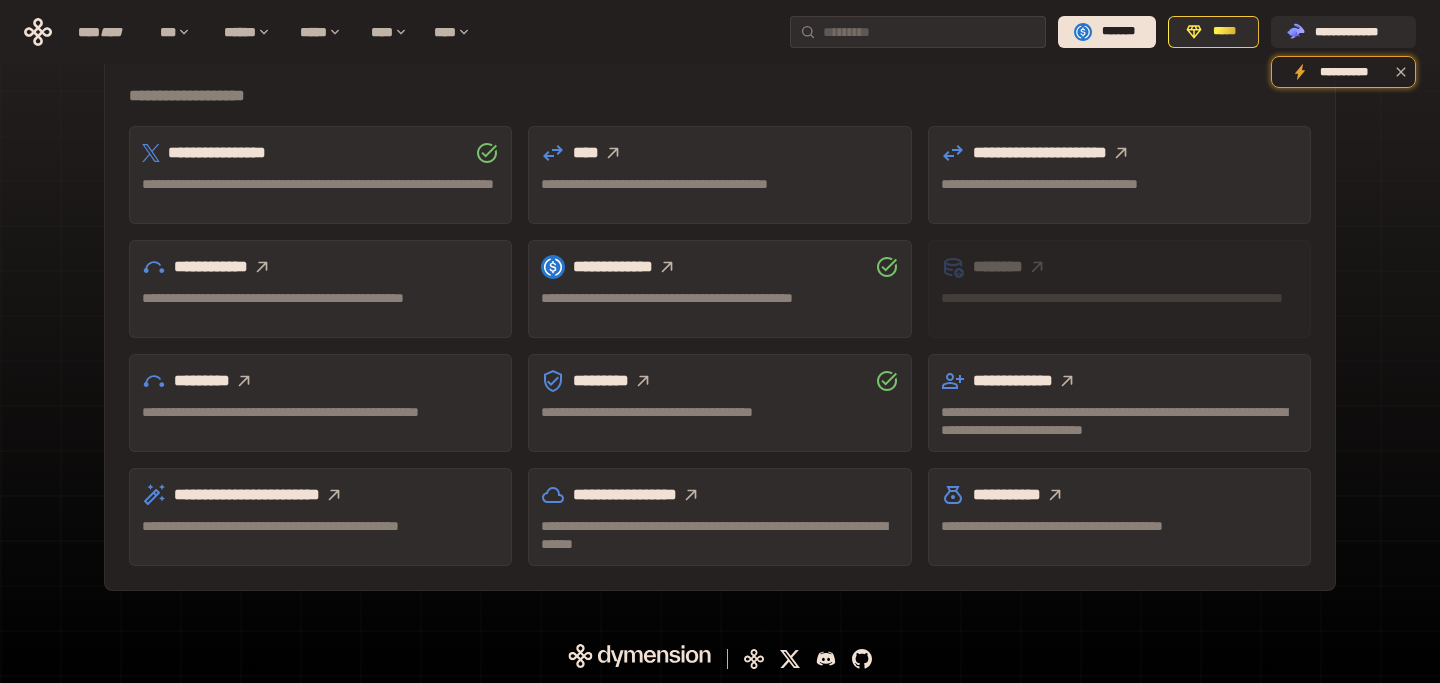 click 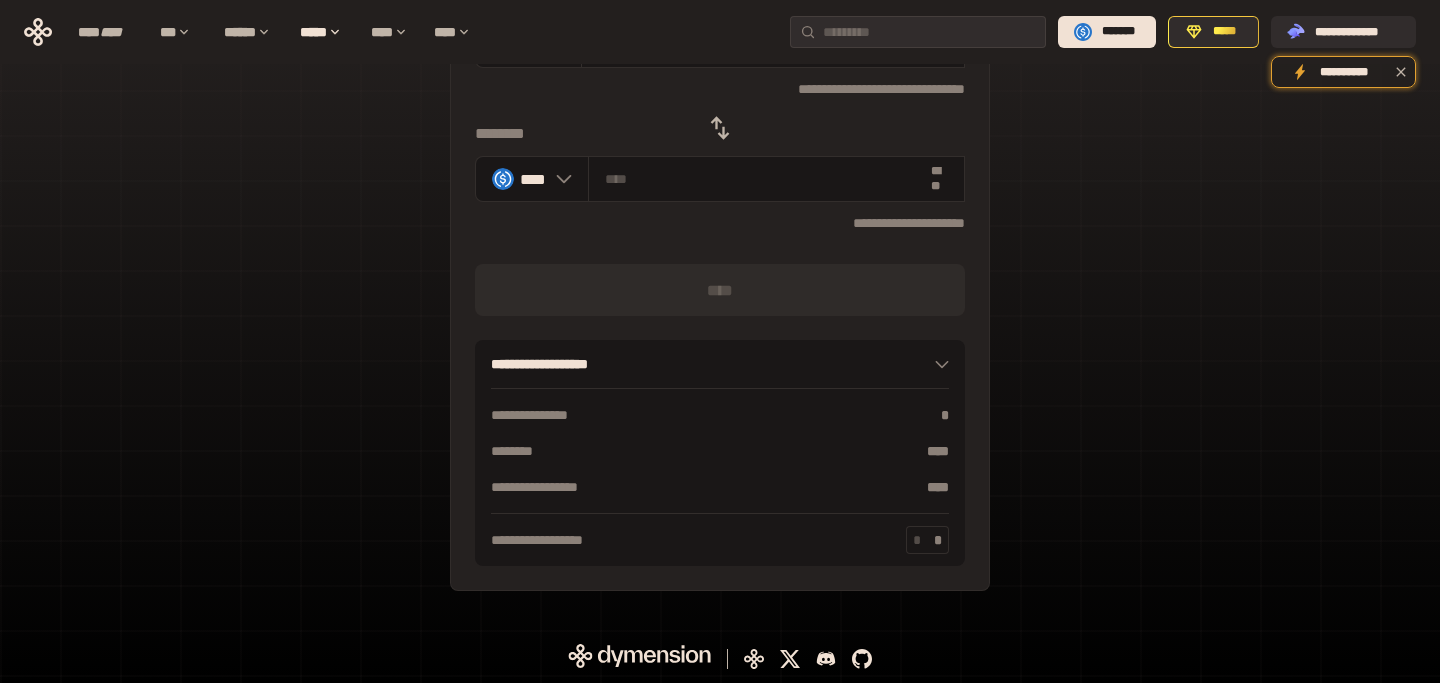 scroll, scrollTop: 0, scrollLeft: 0, axis: both 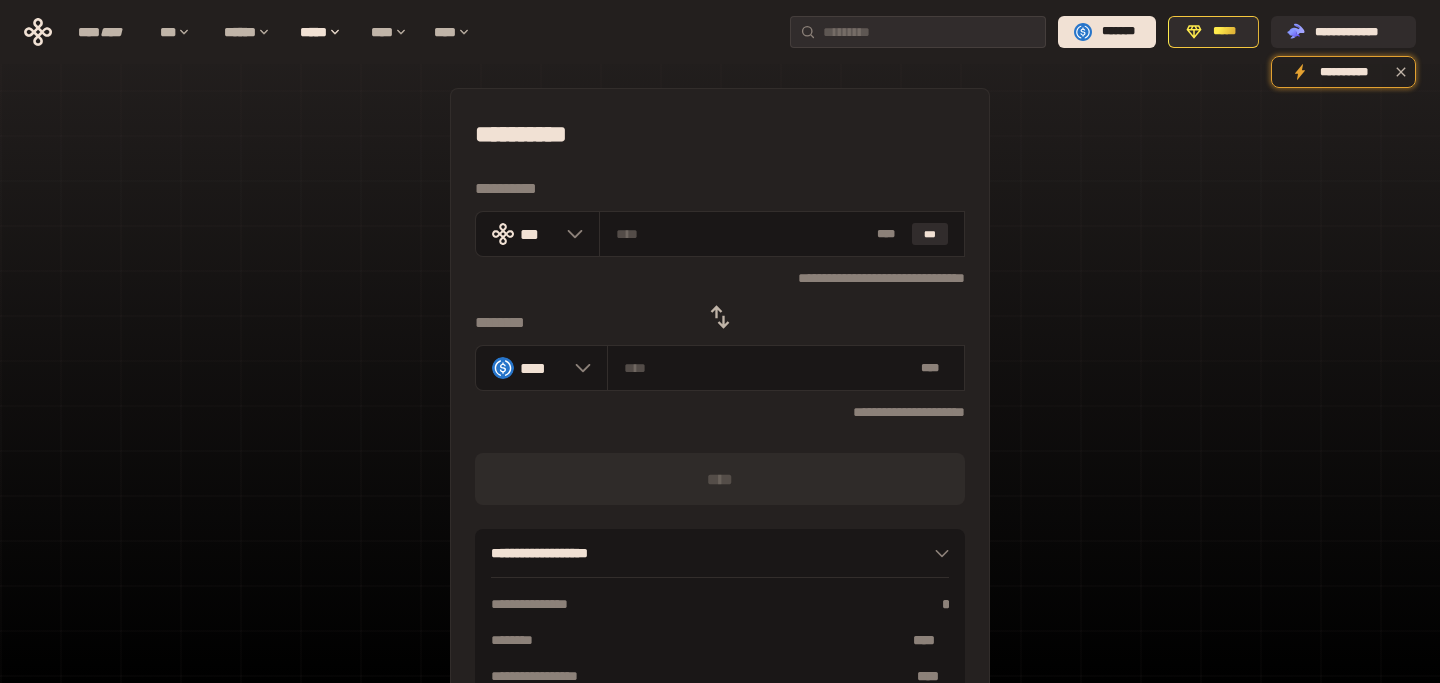 click 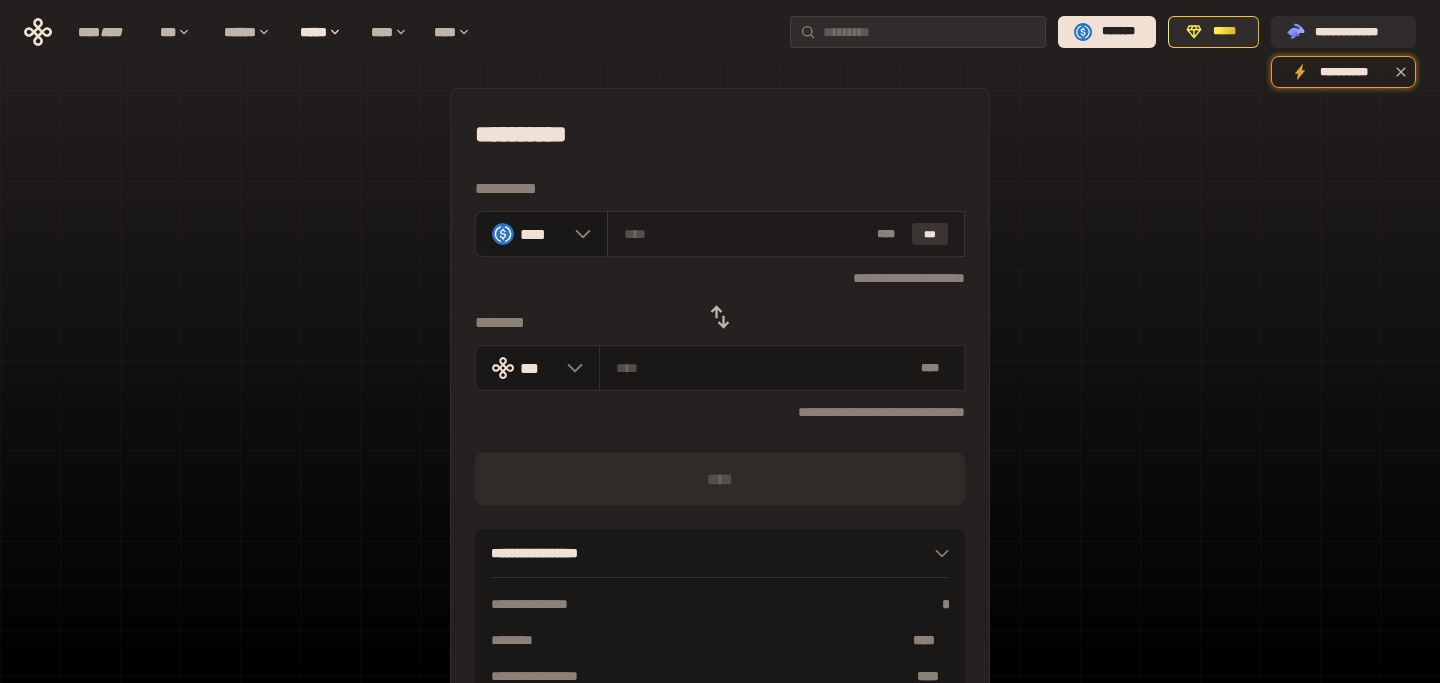 click on "***" at bounding box center (930, 234) 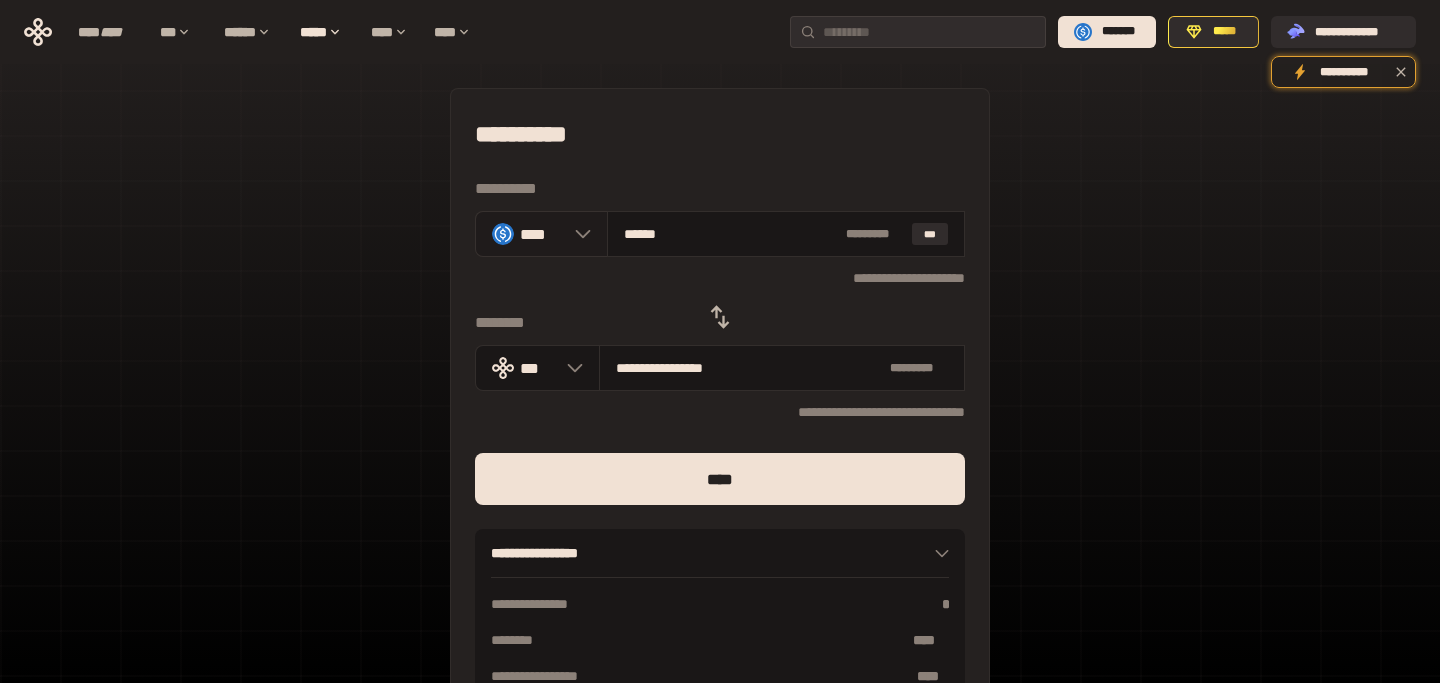 drag, startPoint x: 699, startPoint y: 236, endPoint x: 515, endPoint y: 236, distance: 184 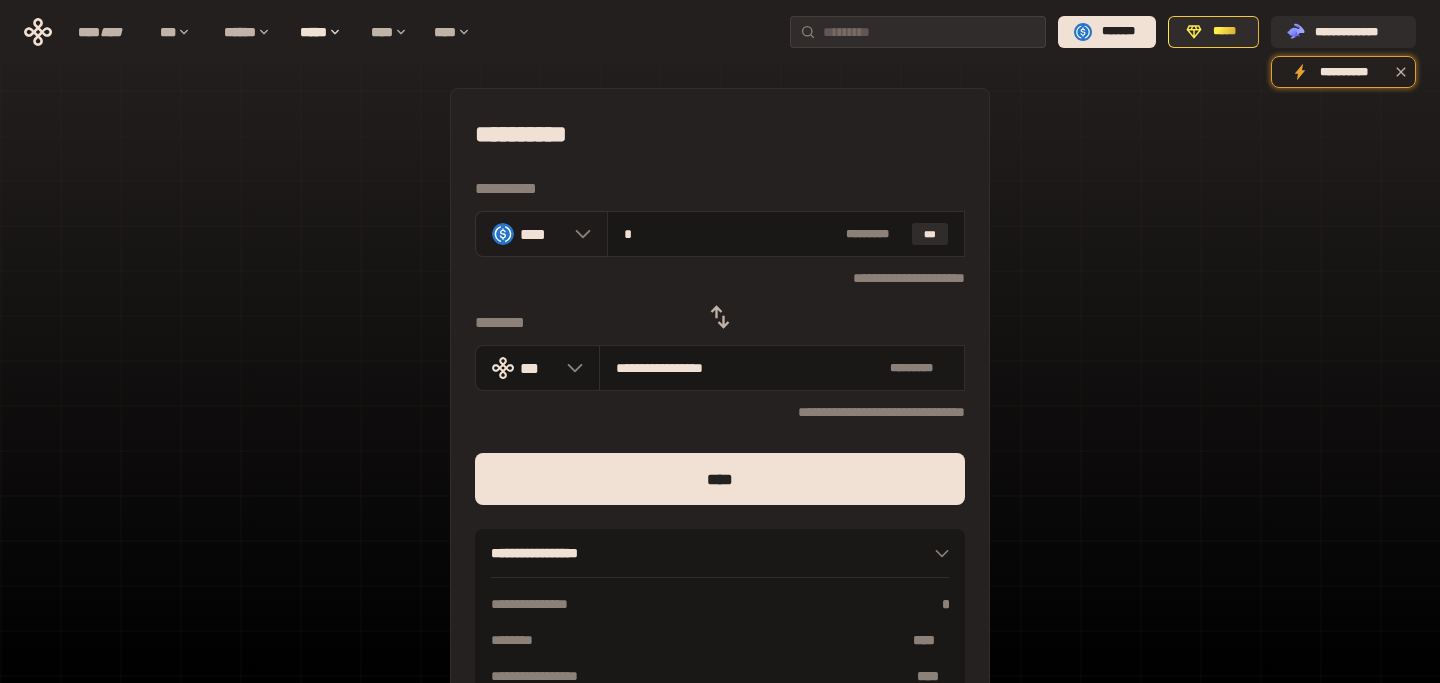 type on "**********" 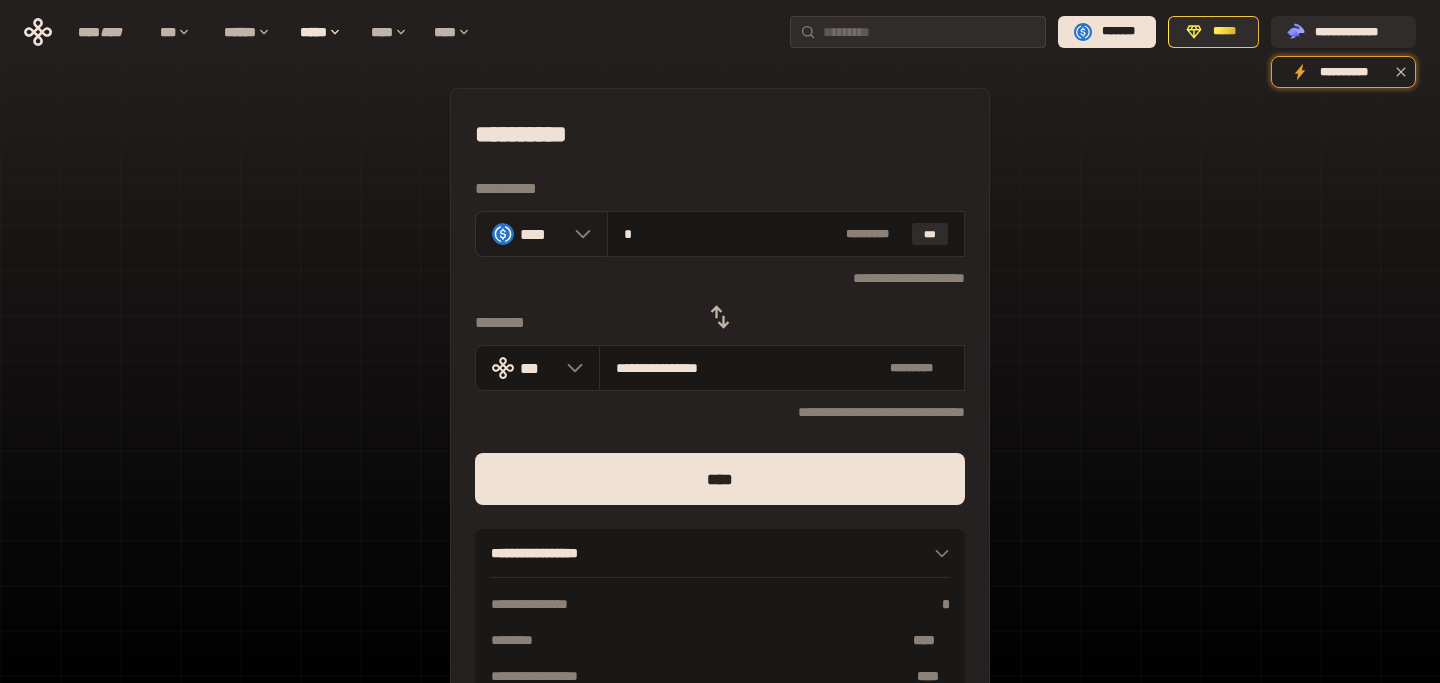 type on "**" 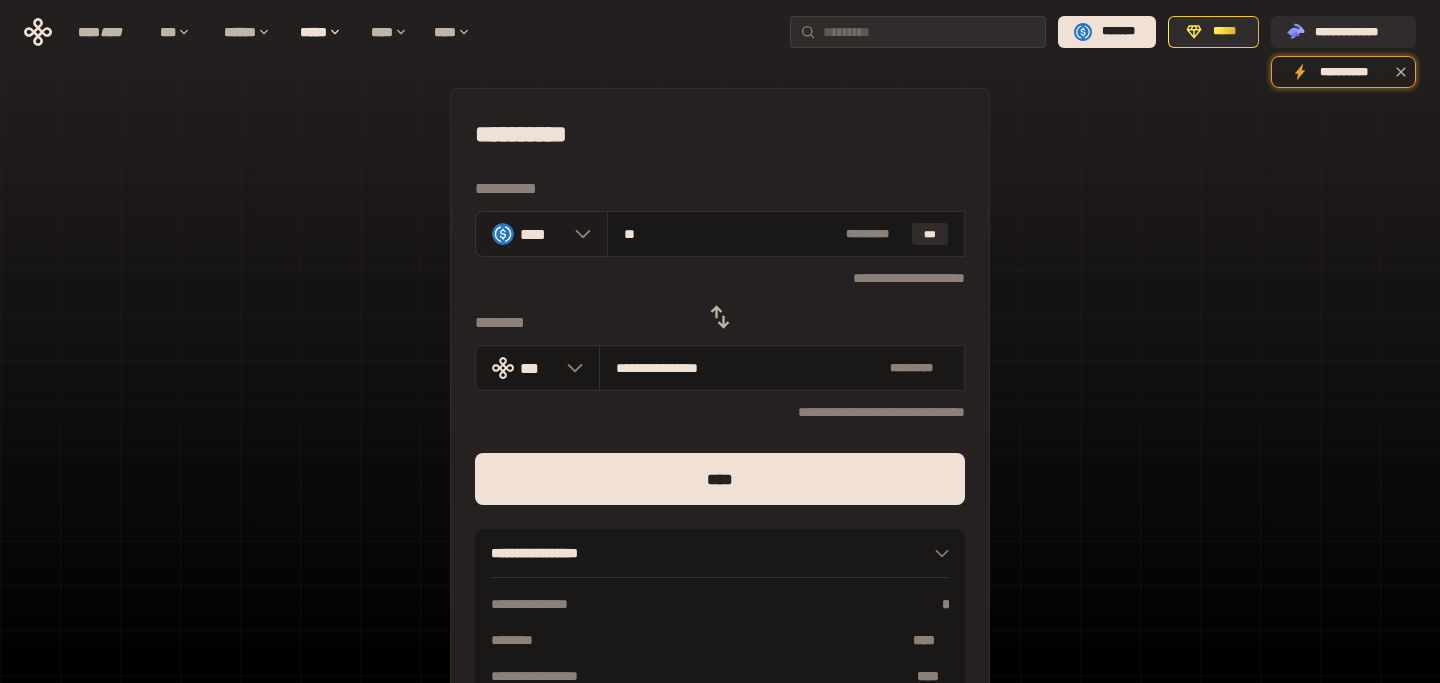 type on "**********" 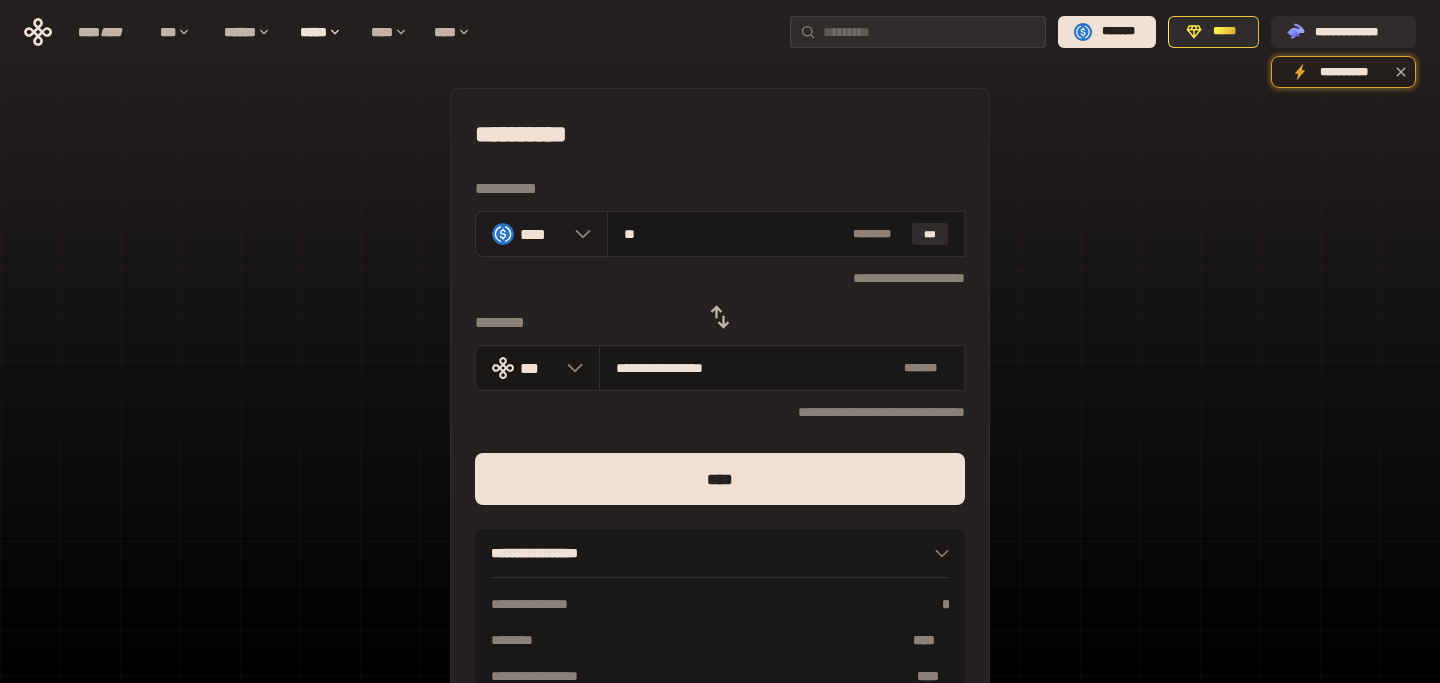 drag, startPoint x: 671, startPoint y: 230, endPoint x: 565, endPoint y: 230, distance: 106 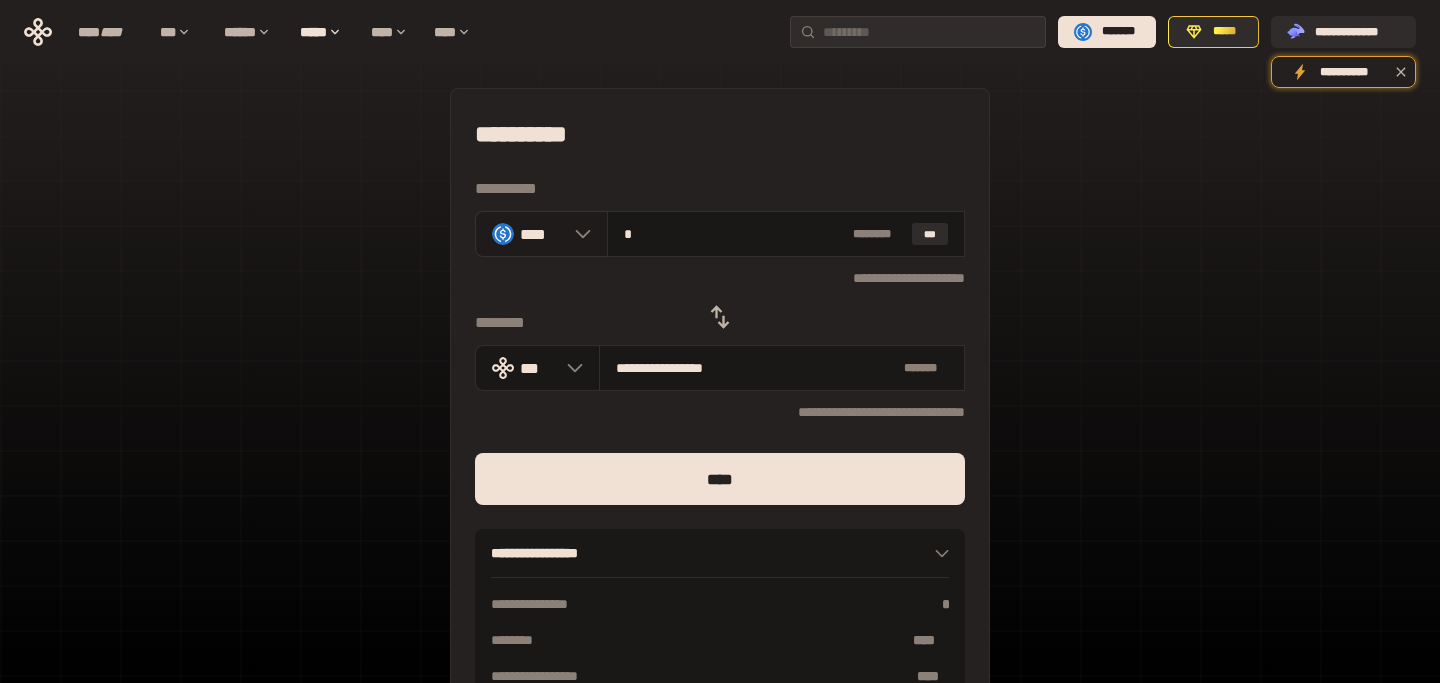 type on "**********" 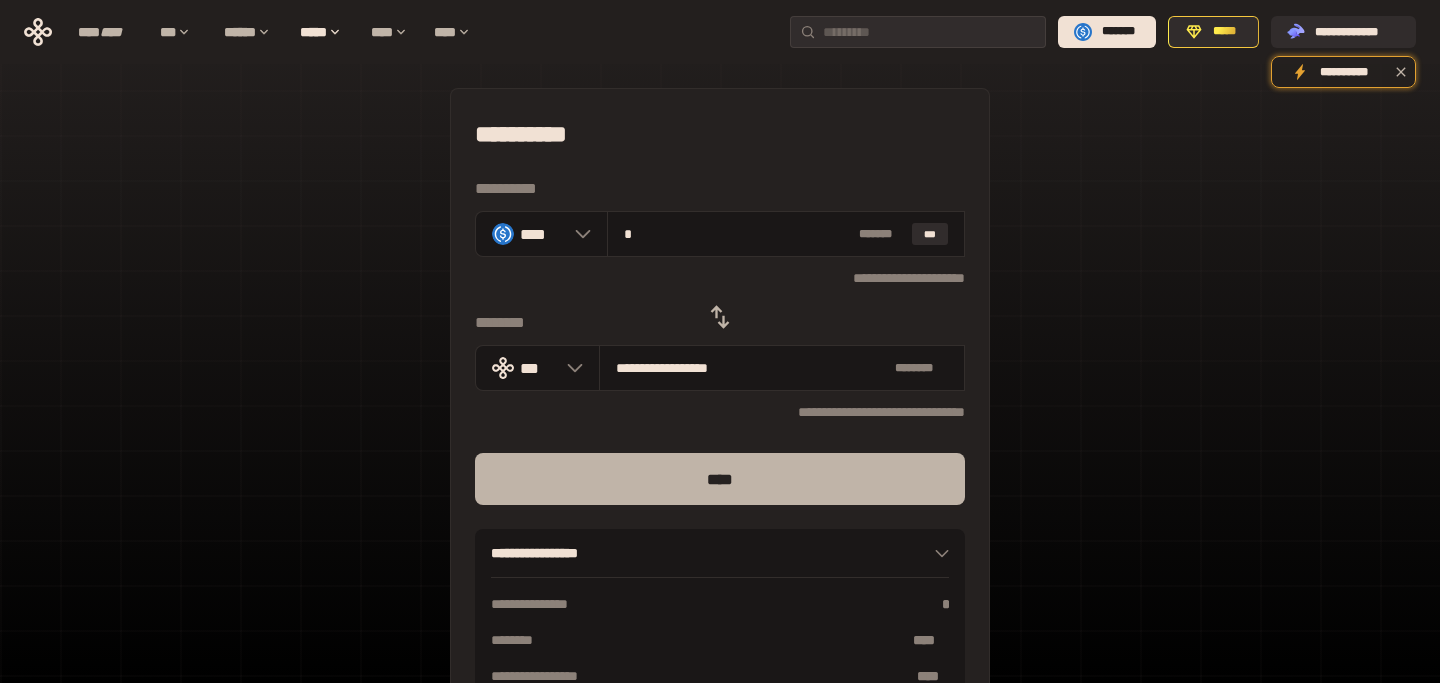 type on "*" 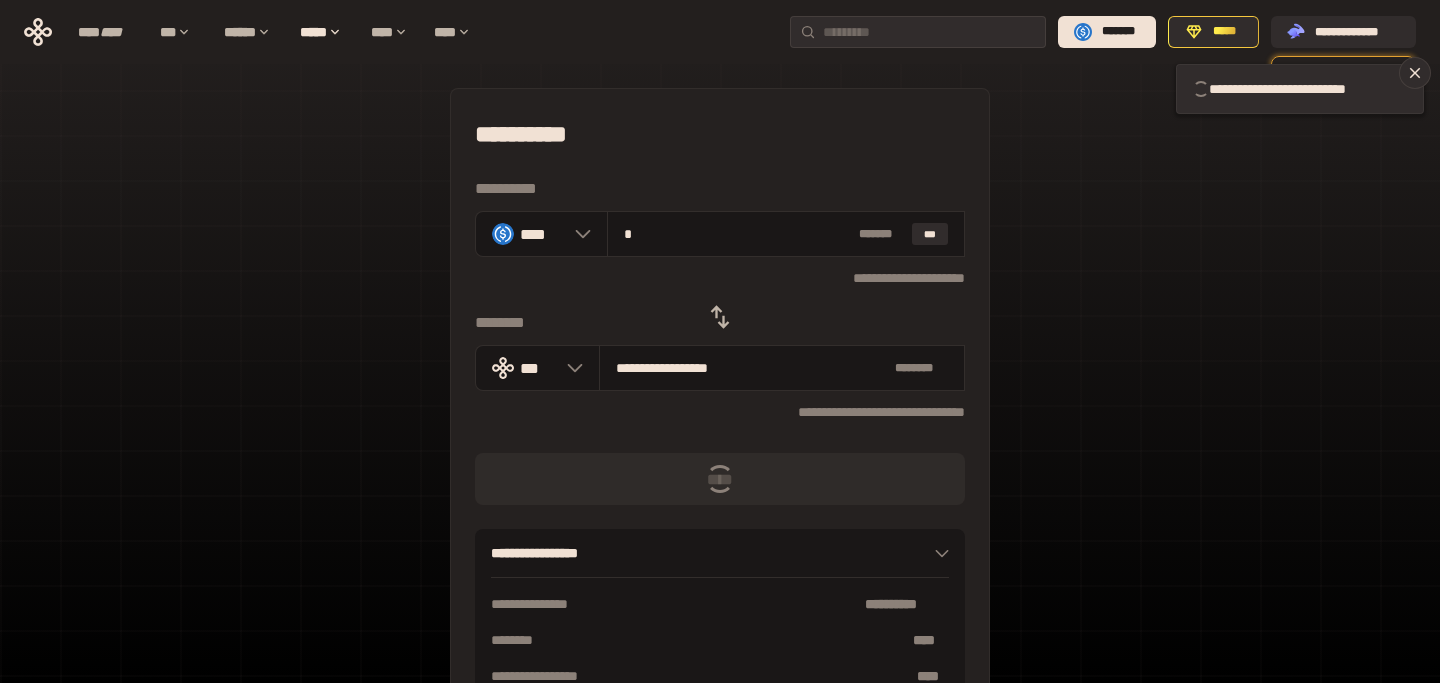 type 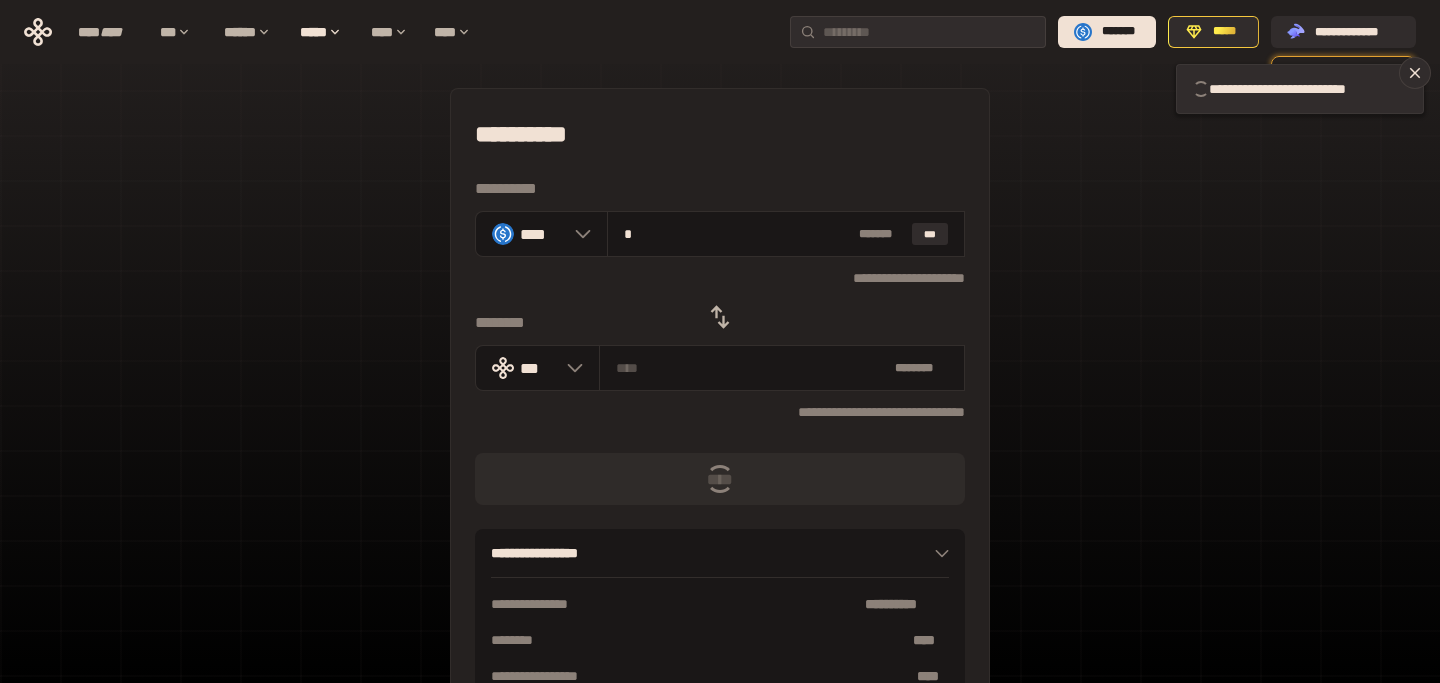 type 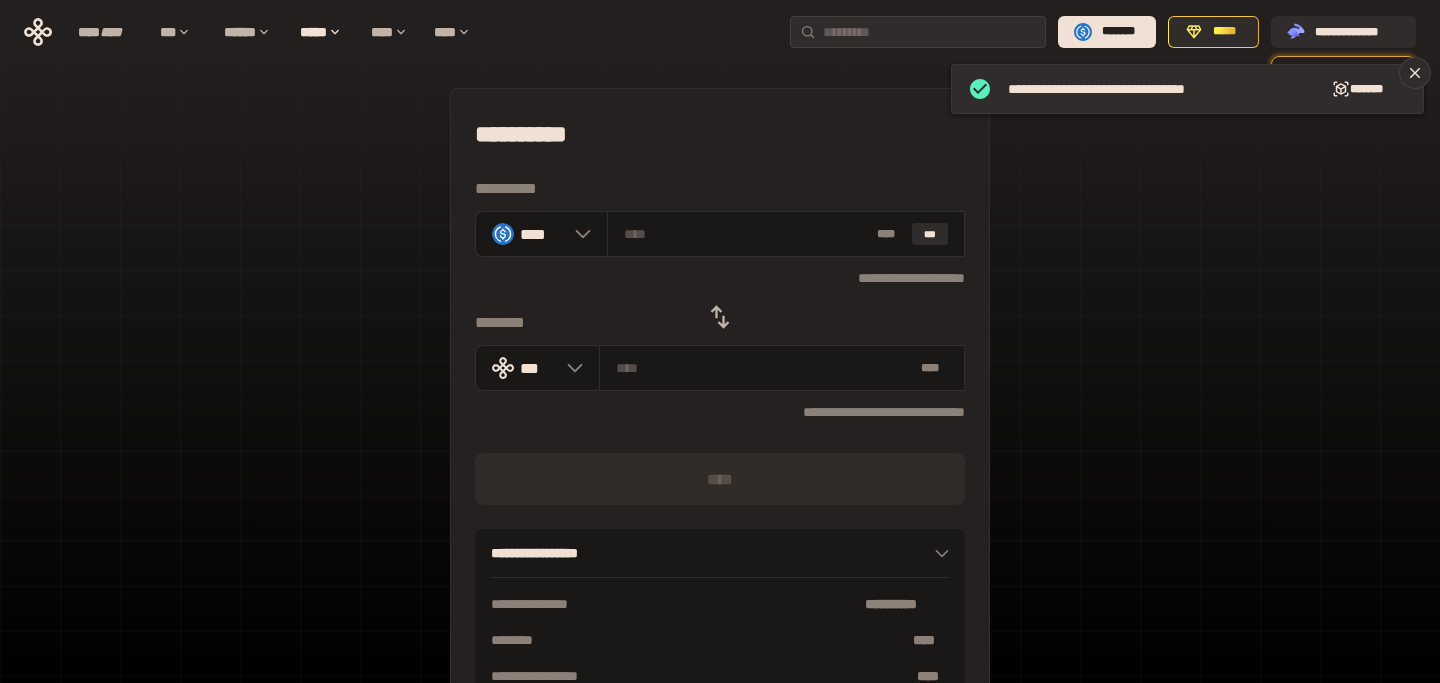click on "**********" at bounding box center (720, 444) 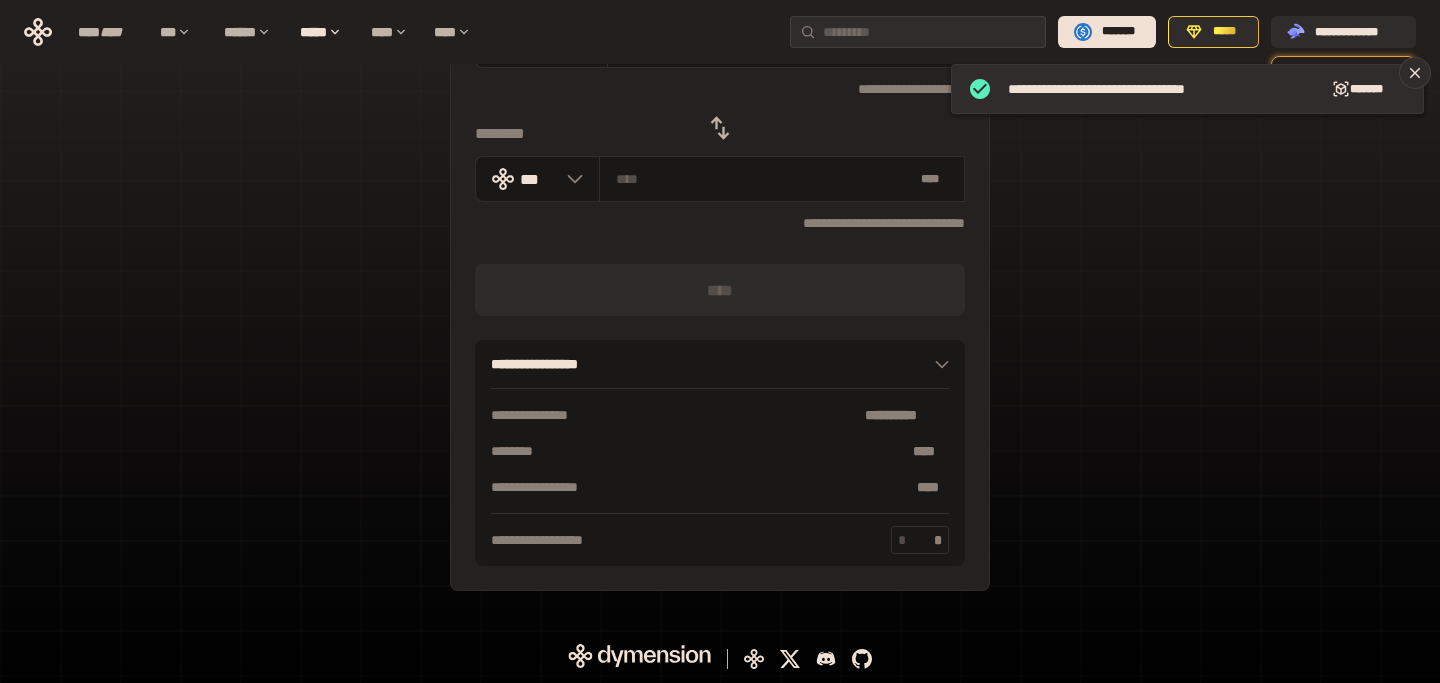 scroll, scrollTop: 0, scrollLeft: 0, axis: both 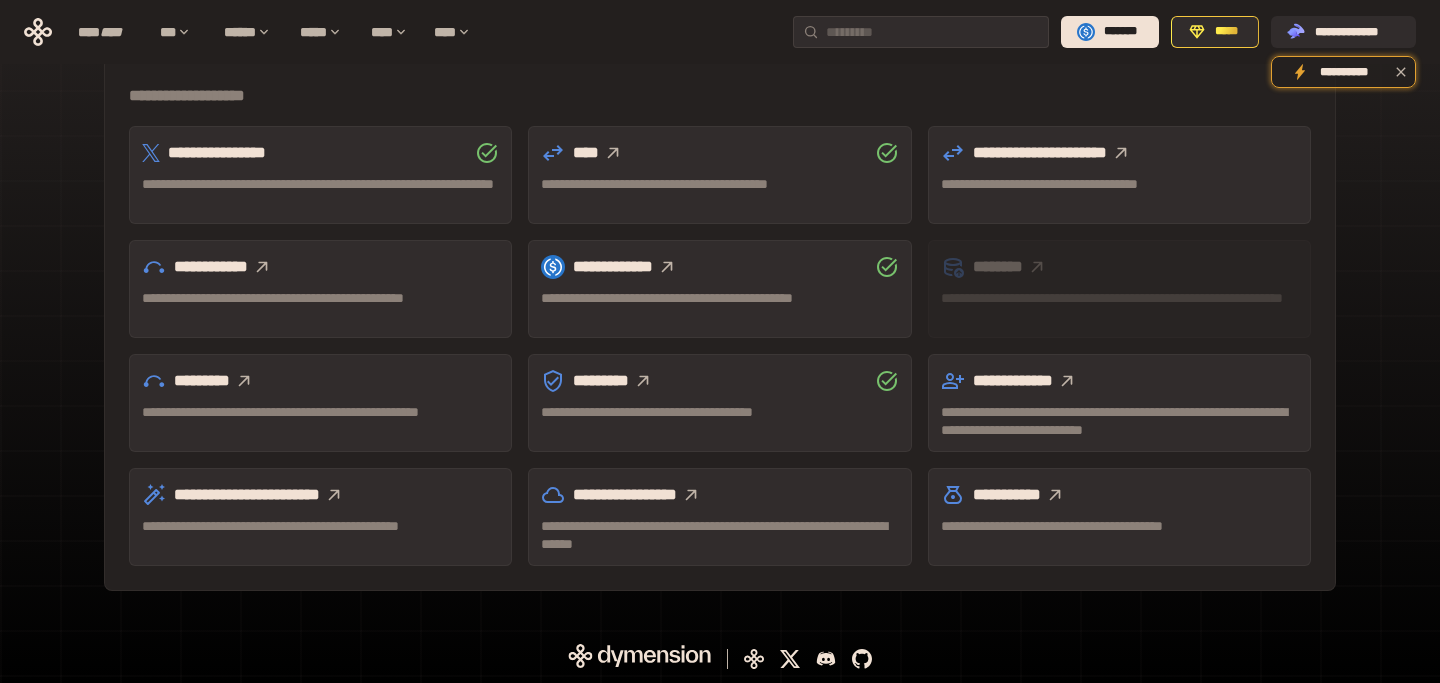 click 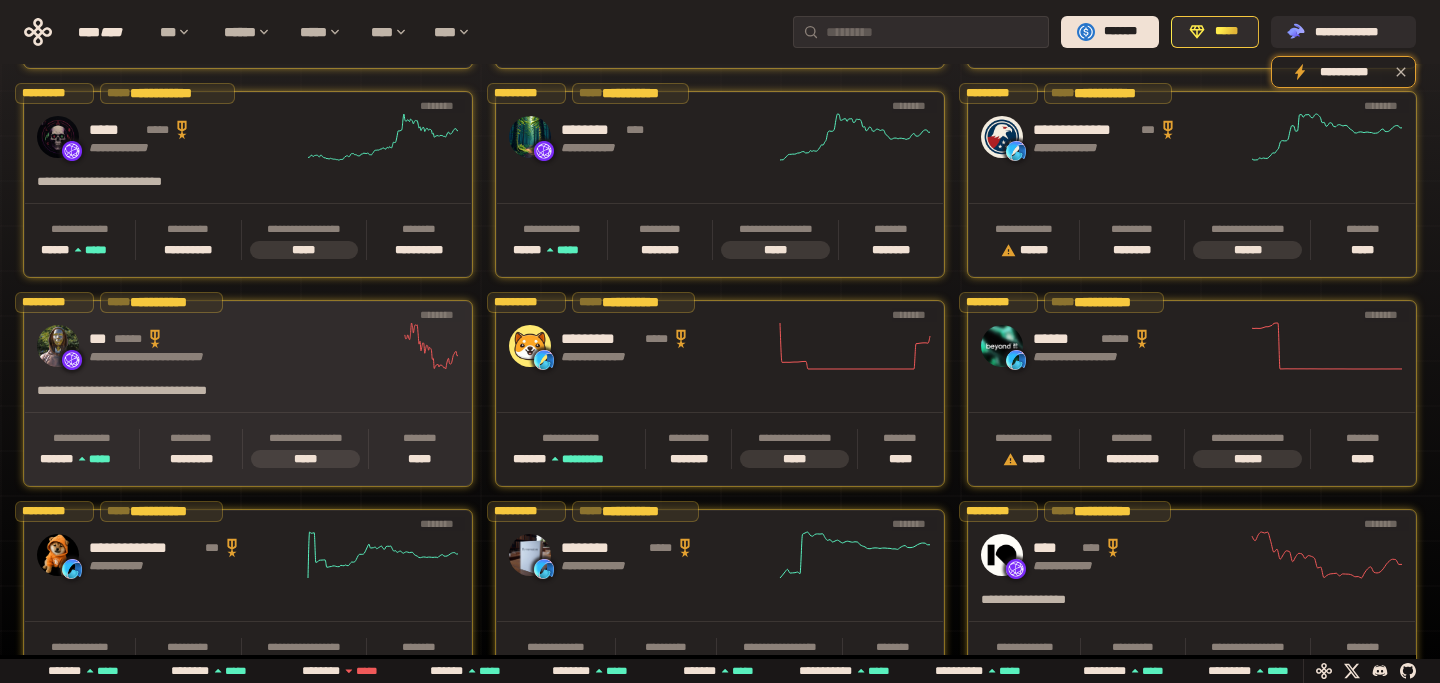 scroll, scrollTop: 0, scrollLeft: 82, axis: horizontal 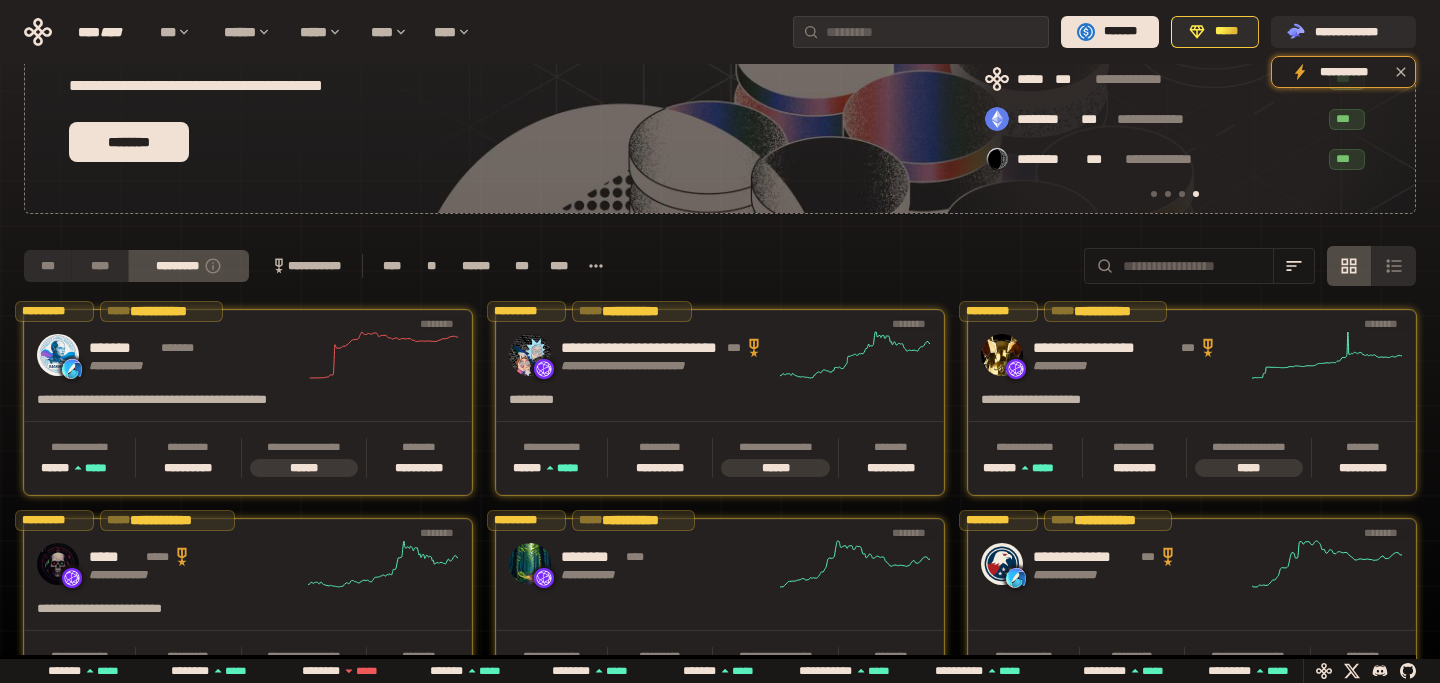 click on "**********" at bounding box center [305, 266] 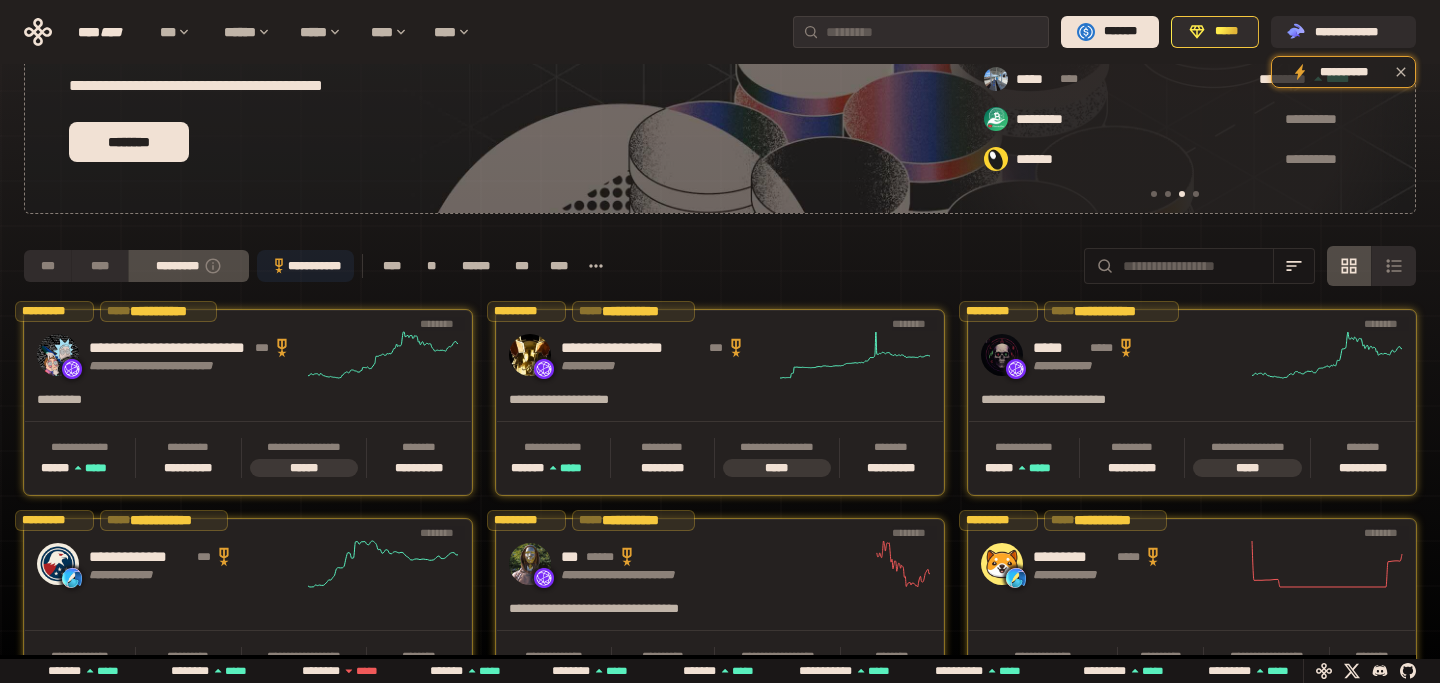 scroll, scrollTop: 0, scrollLeft: 856, axis: horizontal 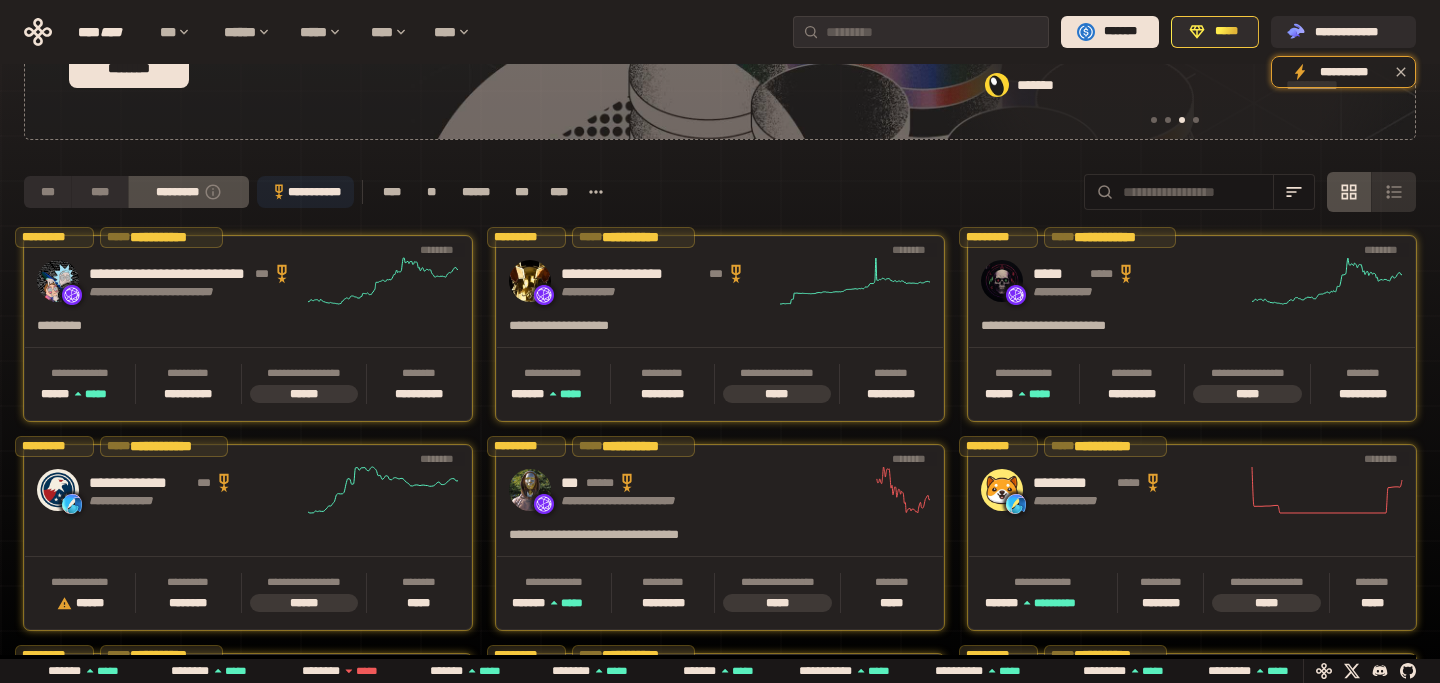 click at bounding box center (1393, 192) 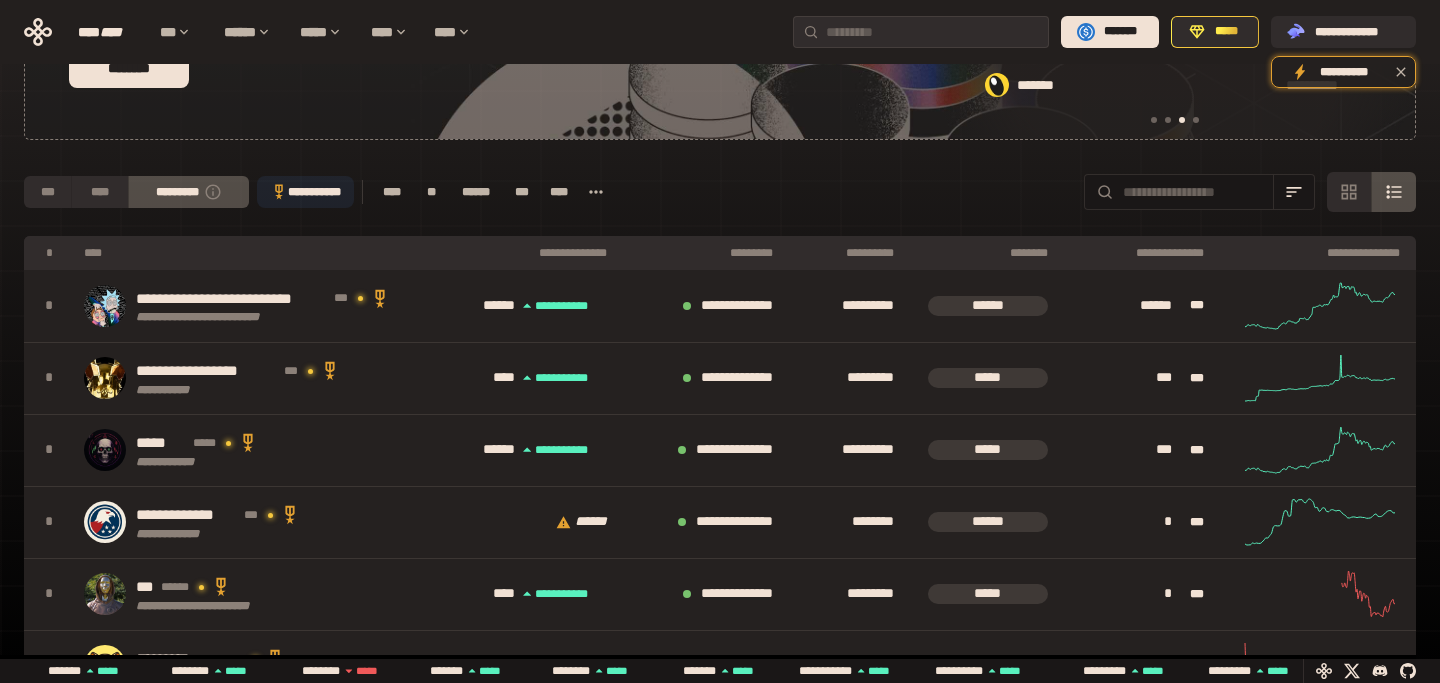 click at bounding box center (596, 192) 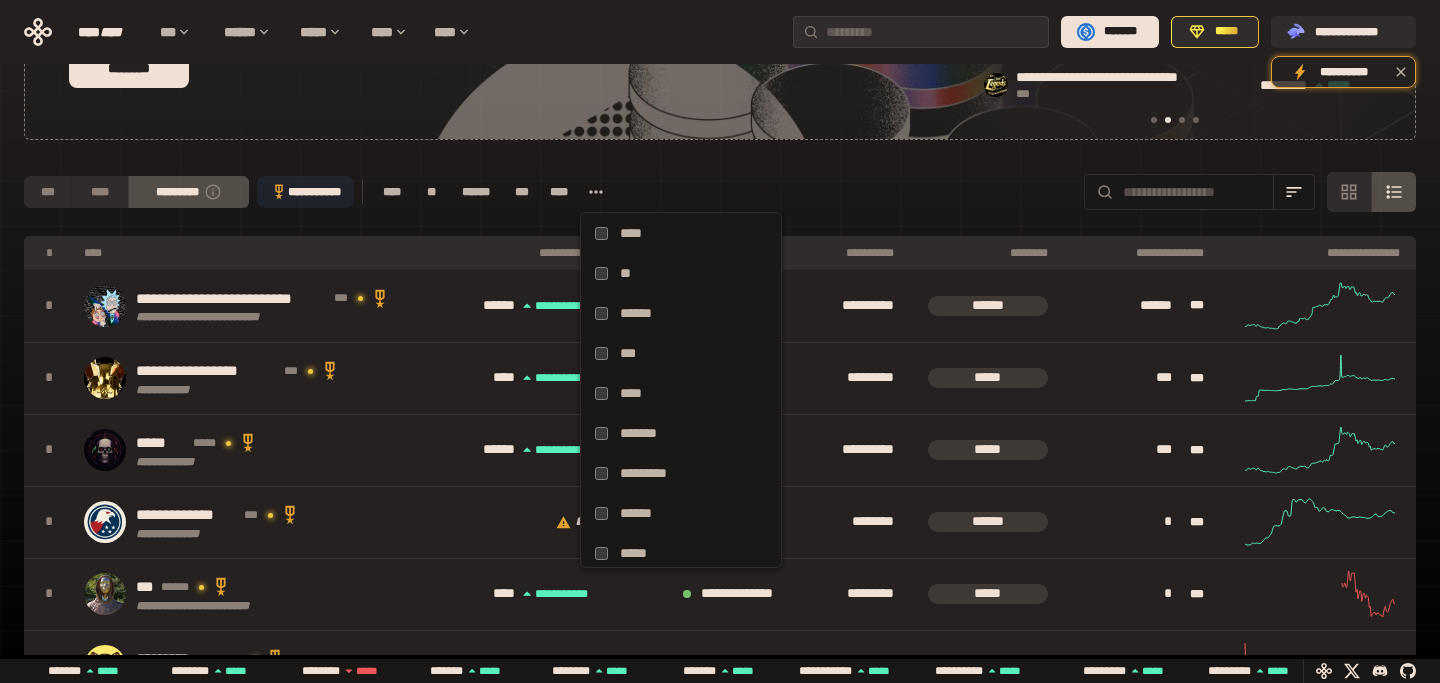 scroll, scrollTop: 0, scrollLeft: 436, axis: horizontal 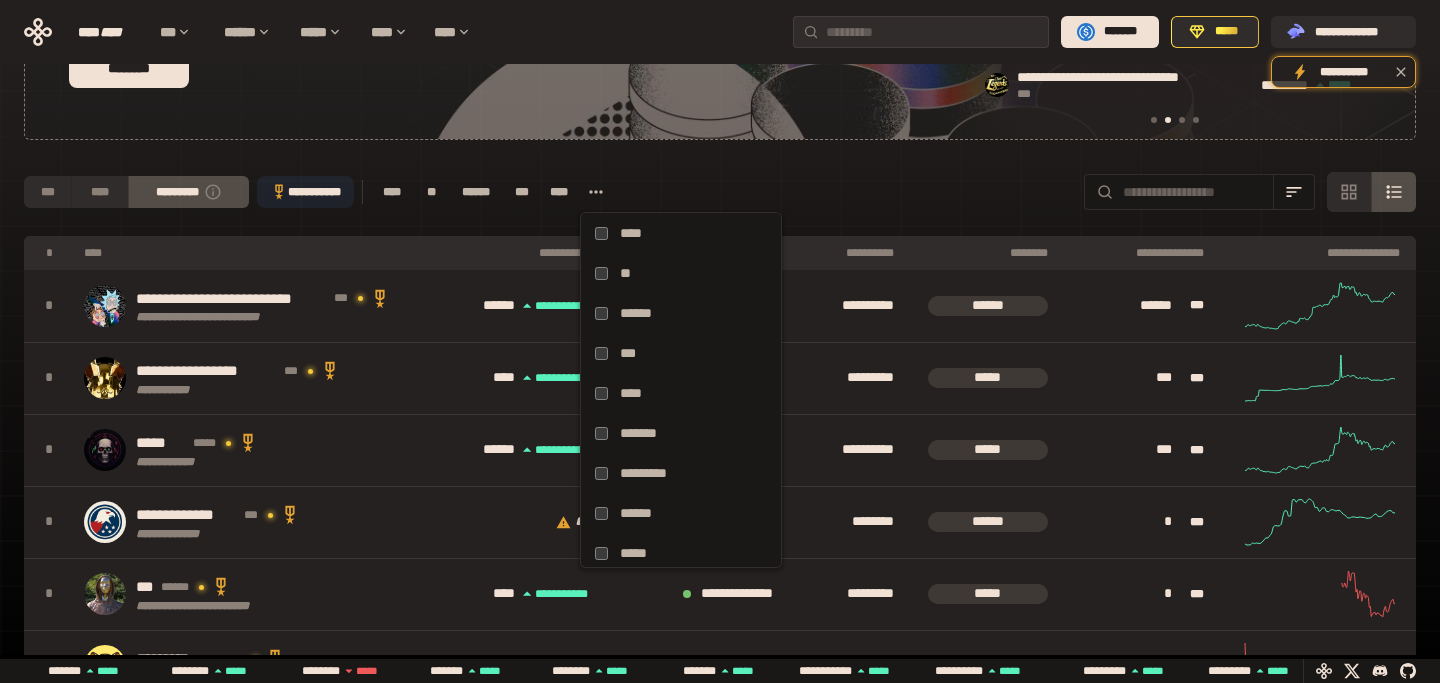 click on "**********" at bounding box center (305, 192) 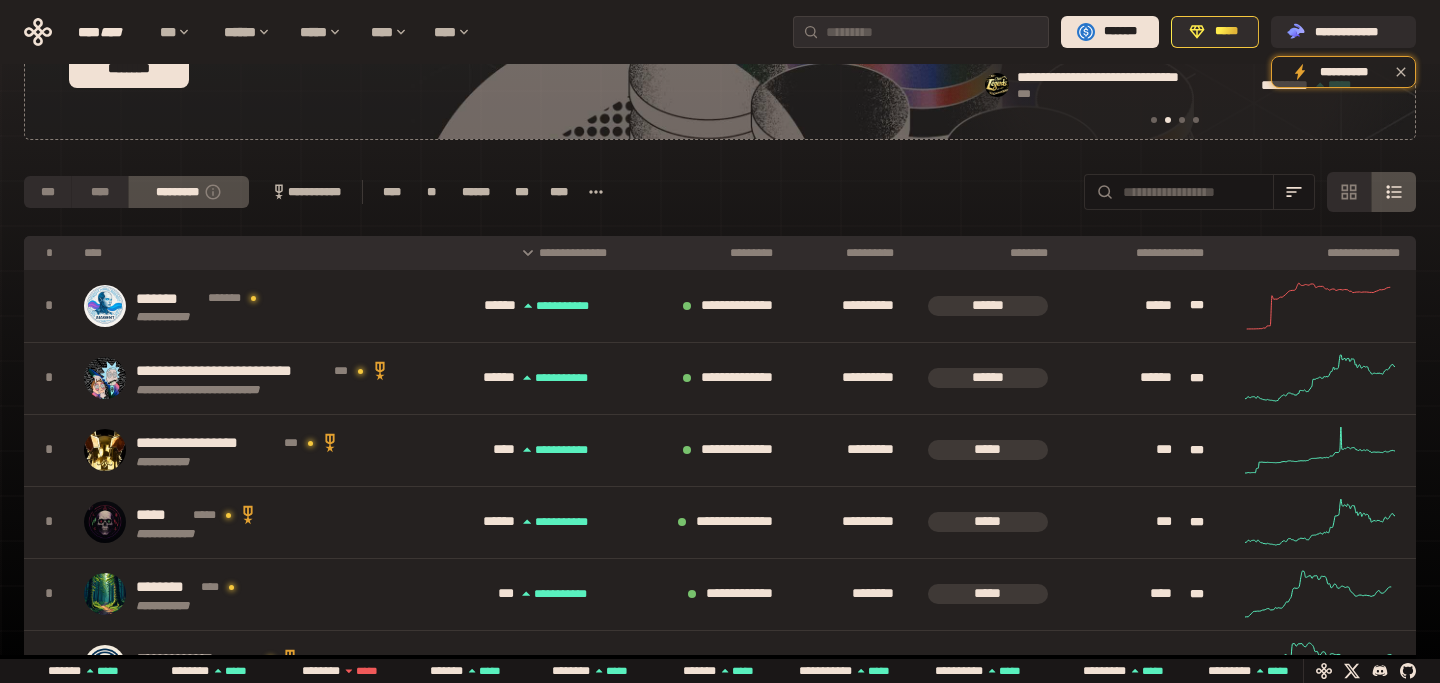 click on "**********" at bounding box center [521, 253] 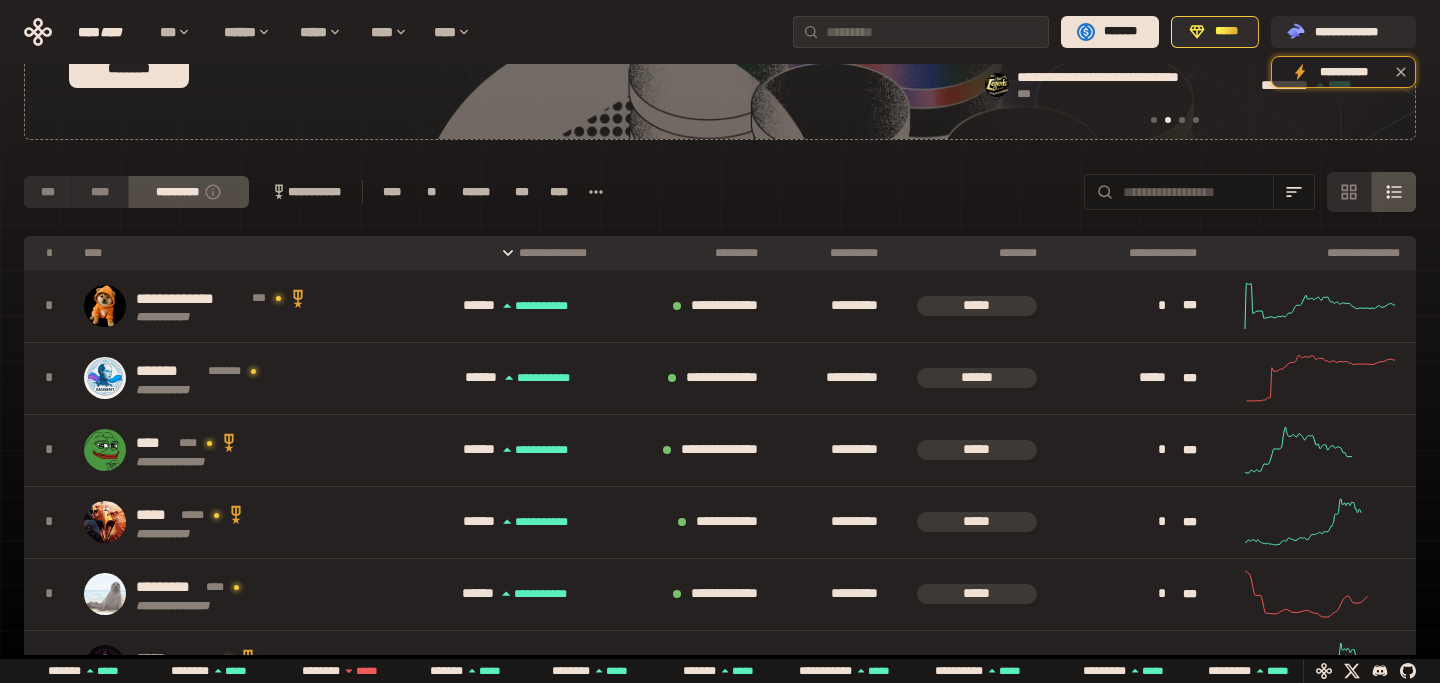 click on "**********" at bounding box center (511, 253) 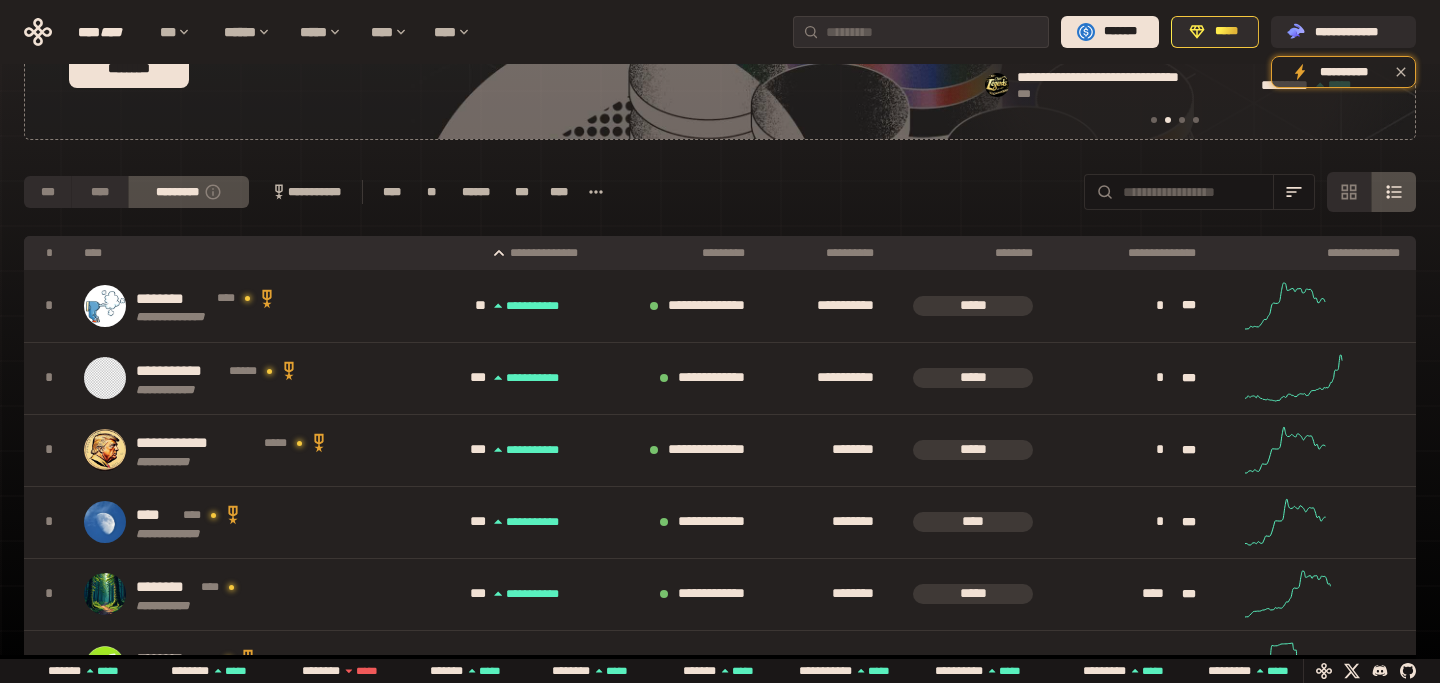 click on "**********" at bounding box center (507, 253) 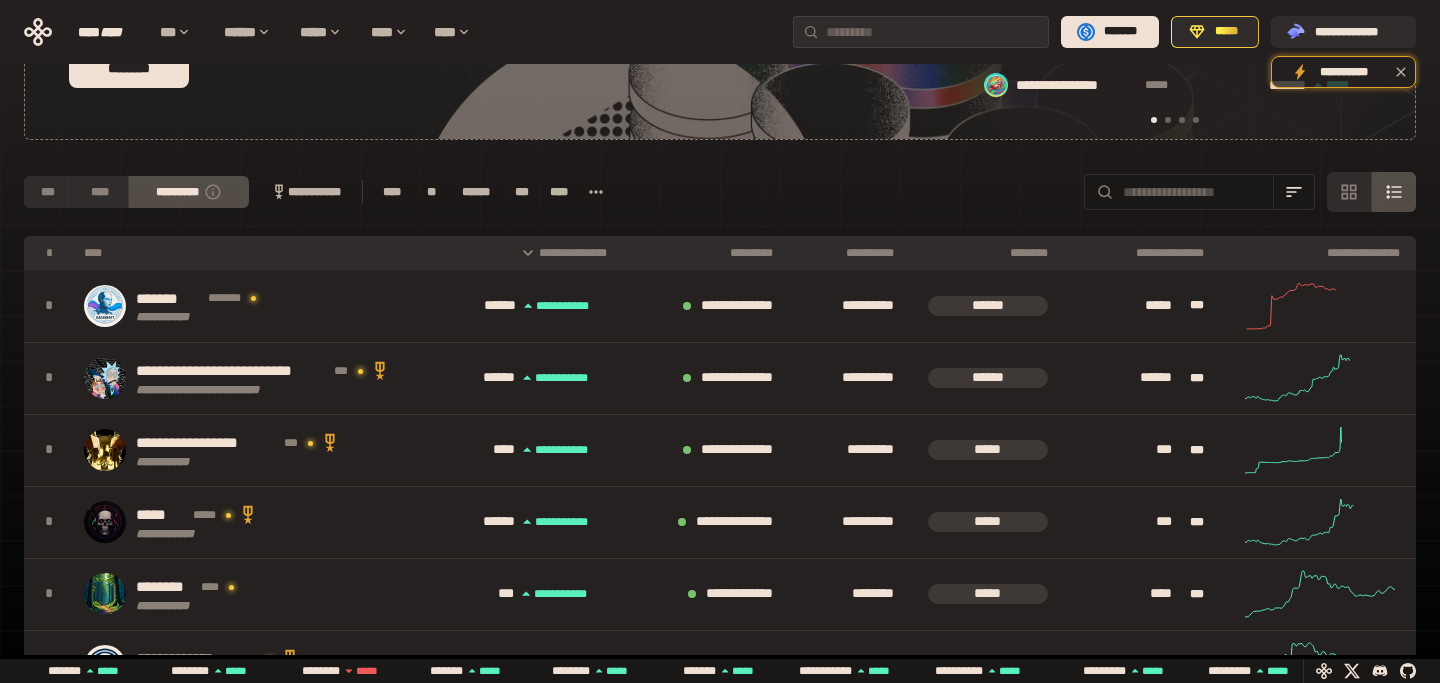 scroll, scrollTop: 0, scrollLeft: 16, axis: horizontal 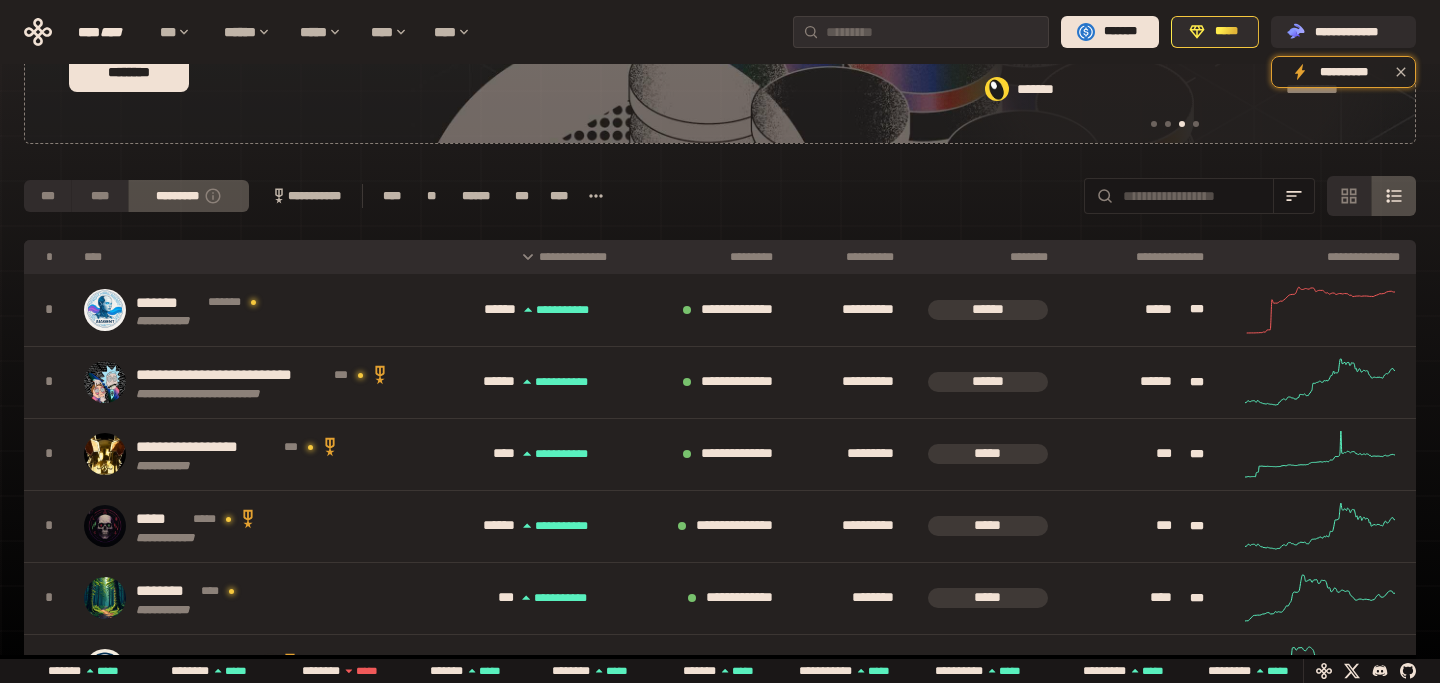 click on "**********" at bounding box center [521, 257] 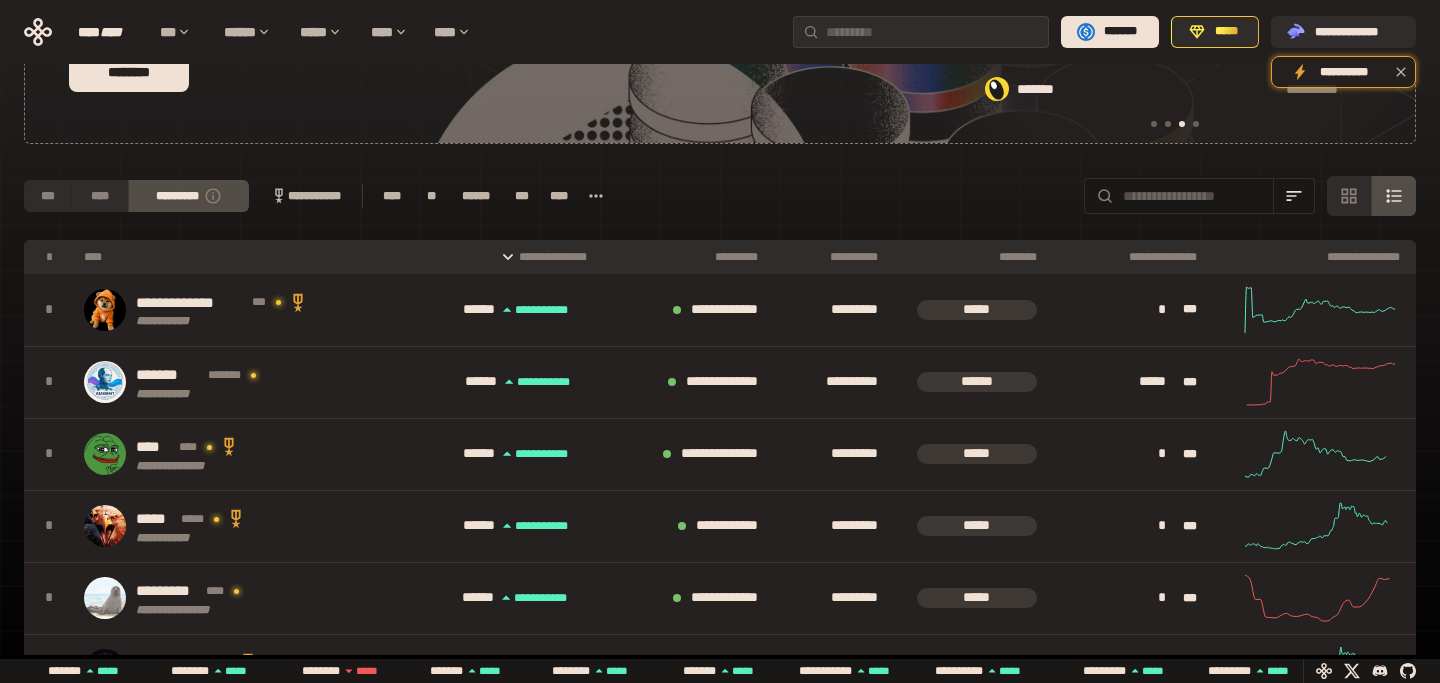 click on "**********" at bounding box center [511, 257] 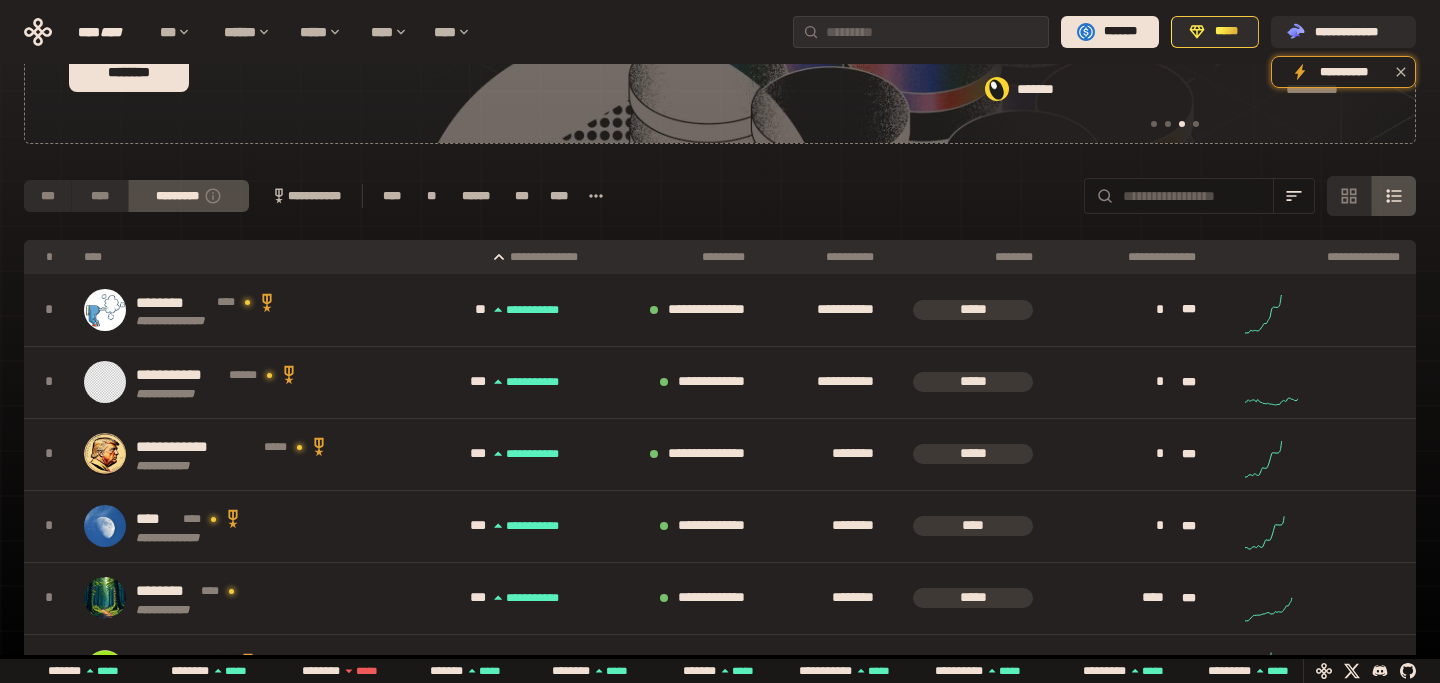 click on "**********" at bounding box center [507, 257] 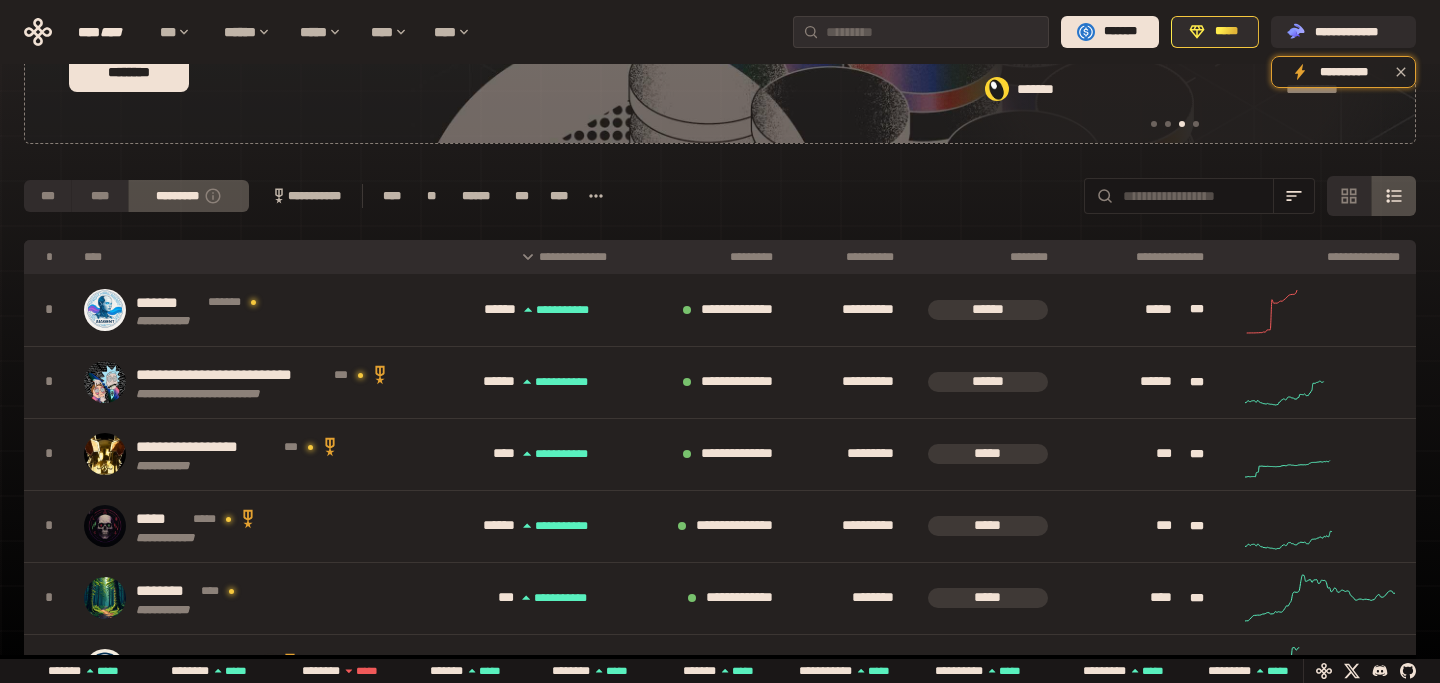 click on "**********" at bounding box center (521, 257) 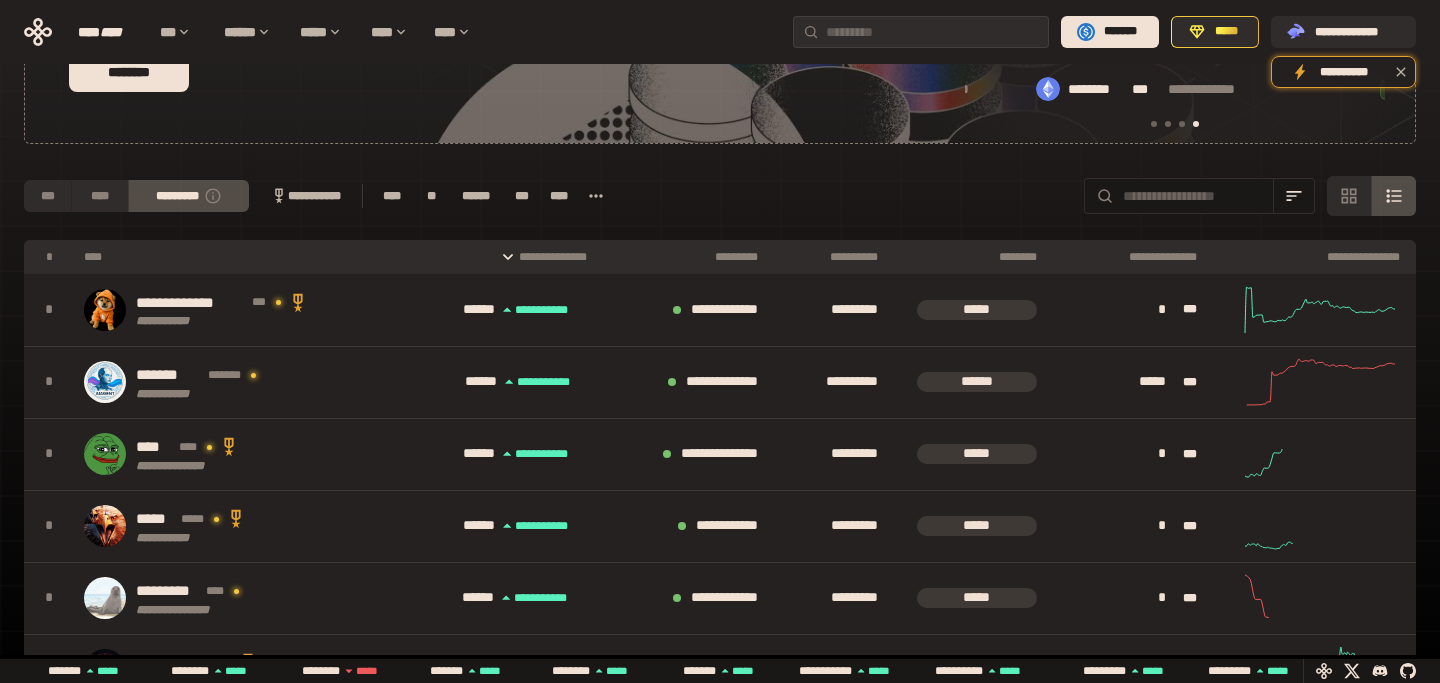scroll, scrollTop: 0, scrollLeft: 1276, axis: horizontal 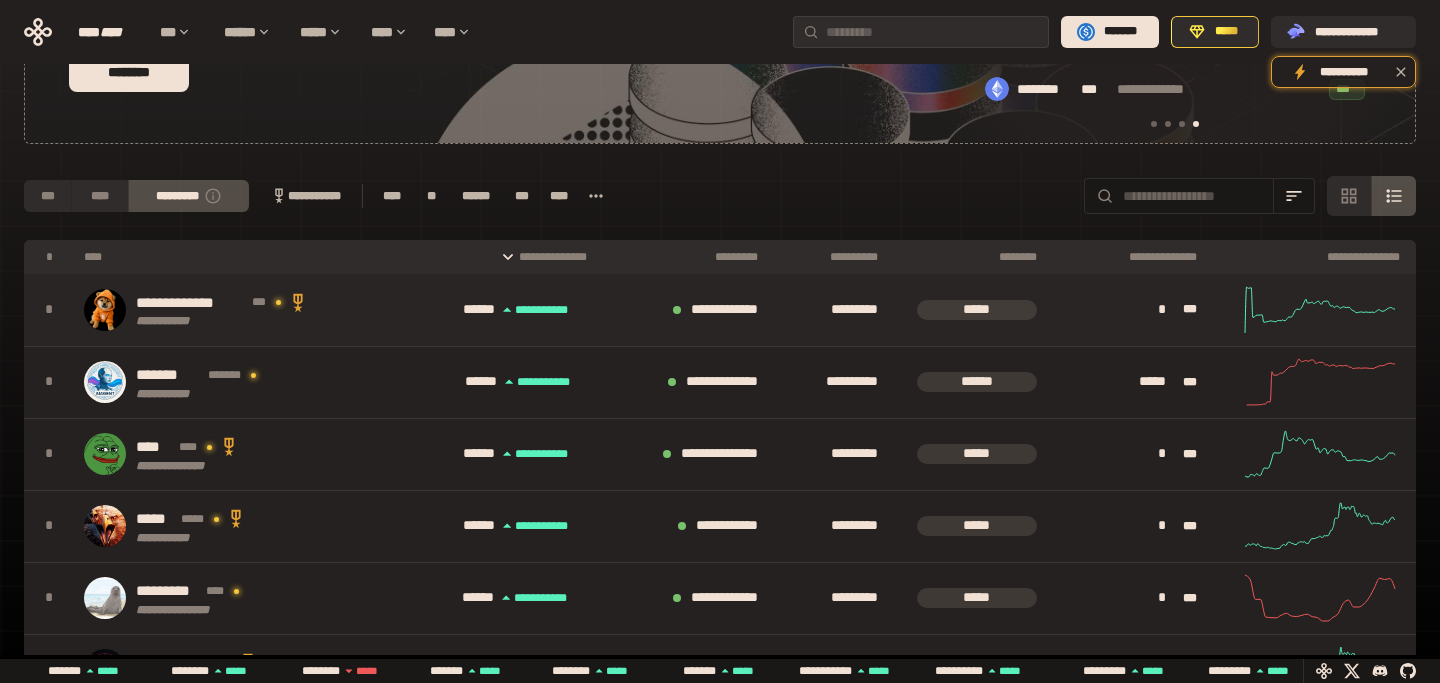 click on "**********" at bounding box center (248, 310) 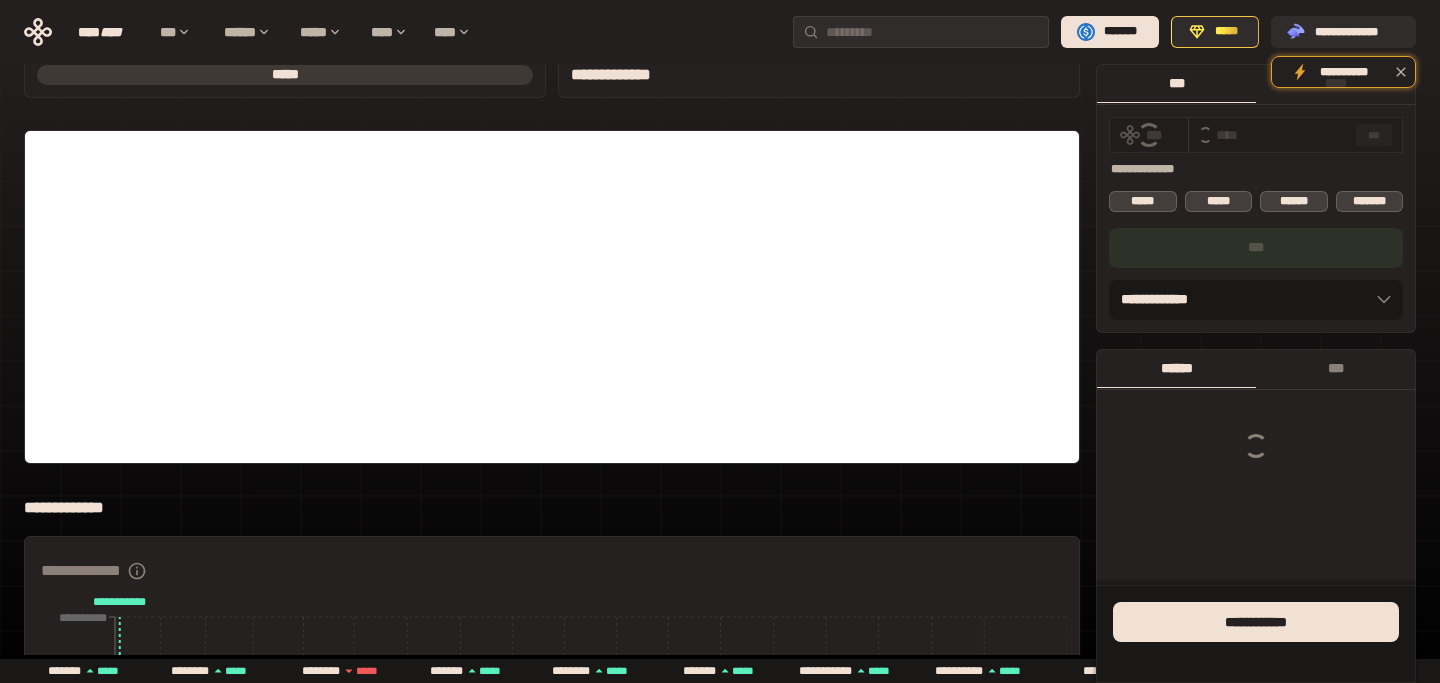 scroll, scrollTop: 0, scrollLeft: 0, axis: both 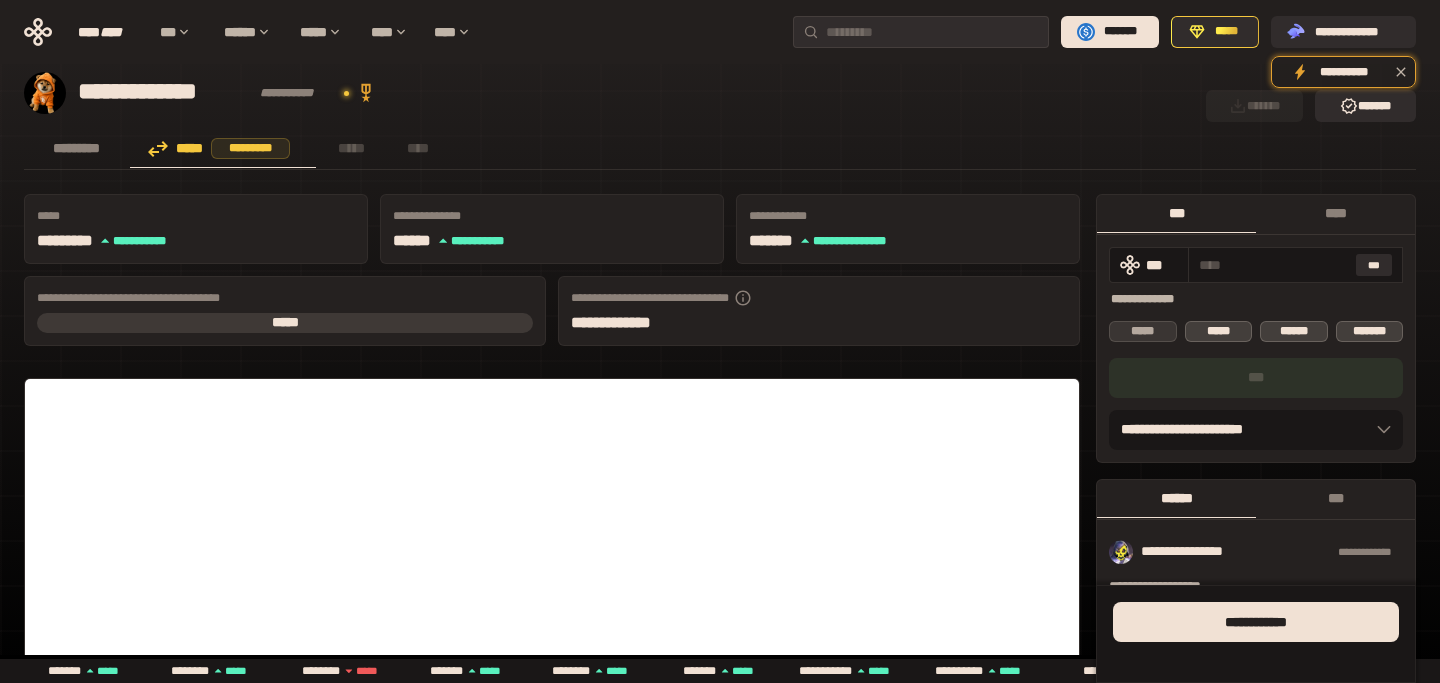 click on "*****" at bounding box center [1143, 331] 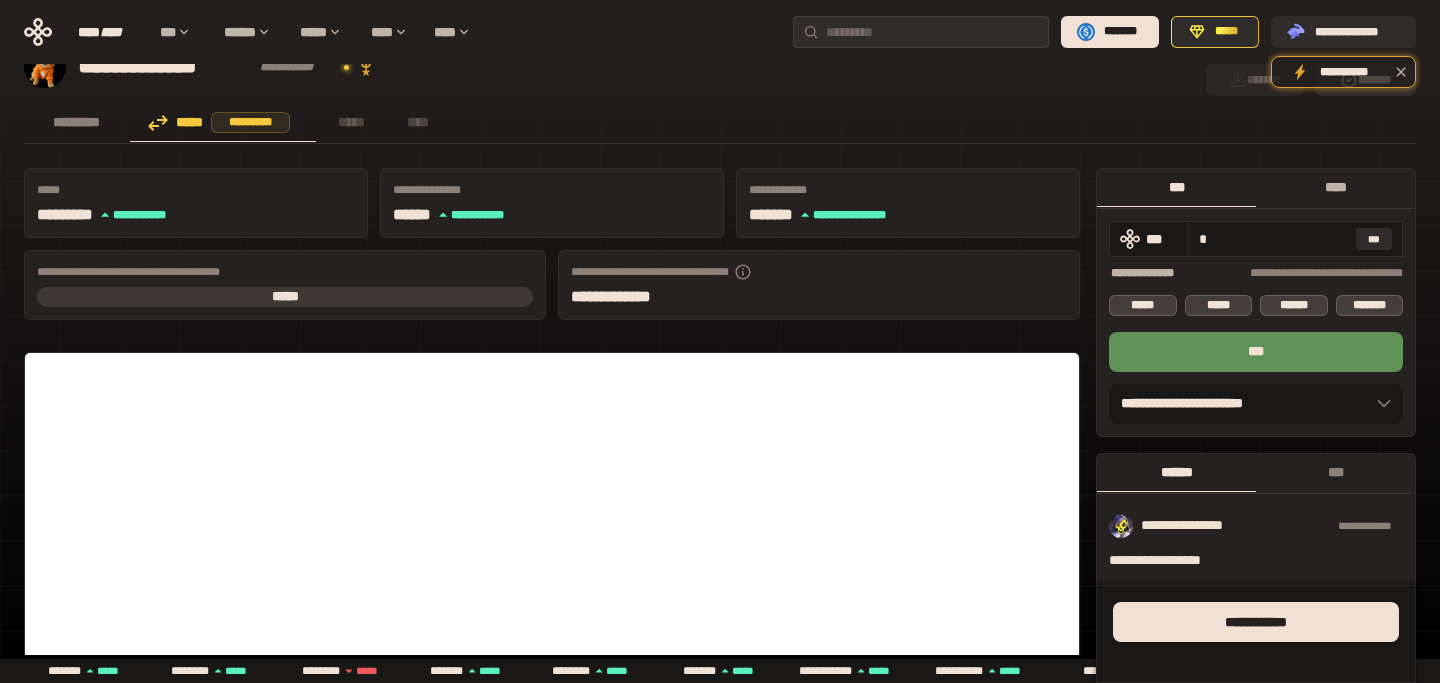scroll, scrollTop: 49, scrollLeft: 0, axis: vertical 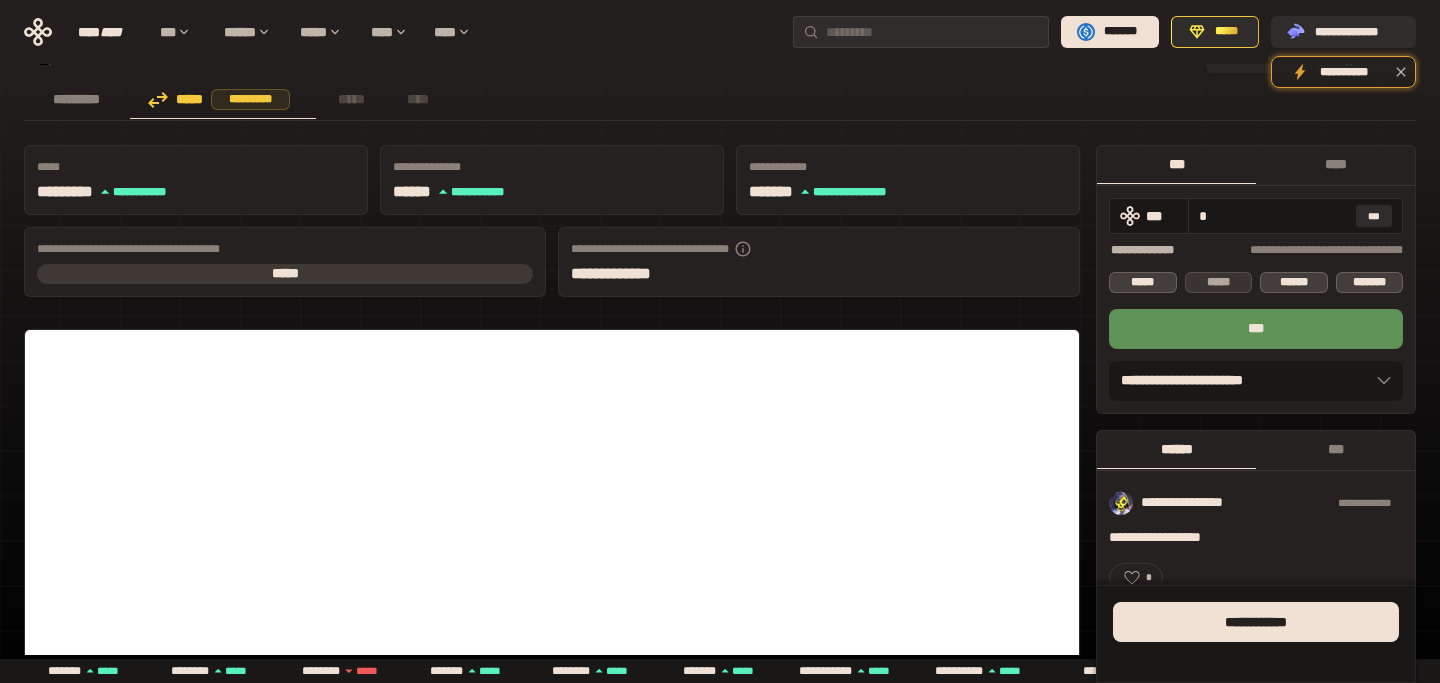 click on "*****" at bounding box center (1219, 282) 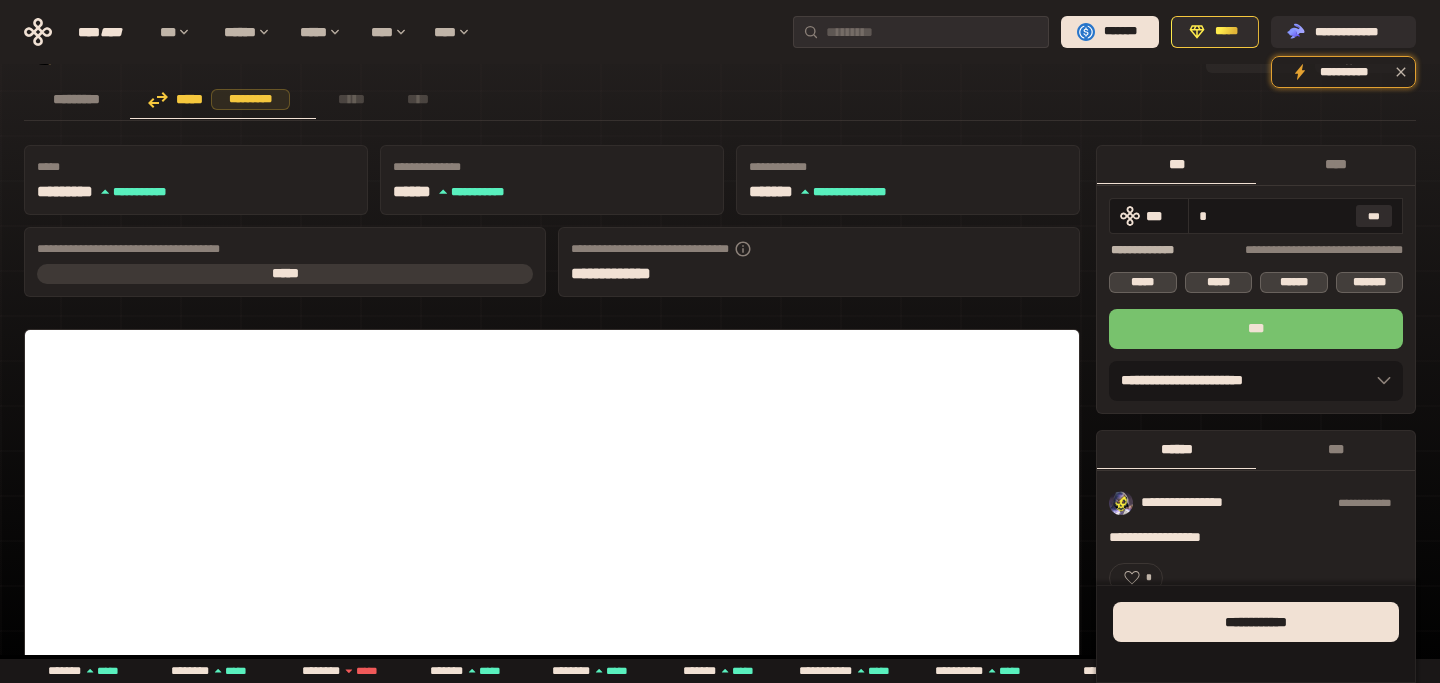 click on "***" at bounding box center (1256, 329) 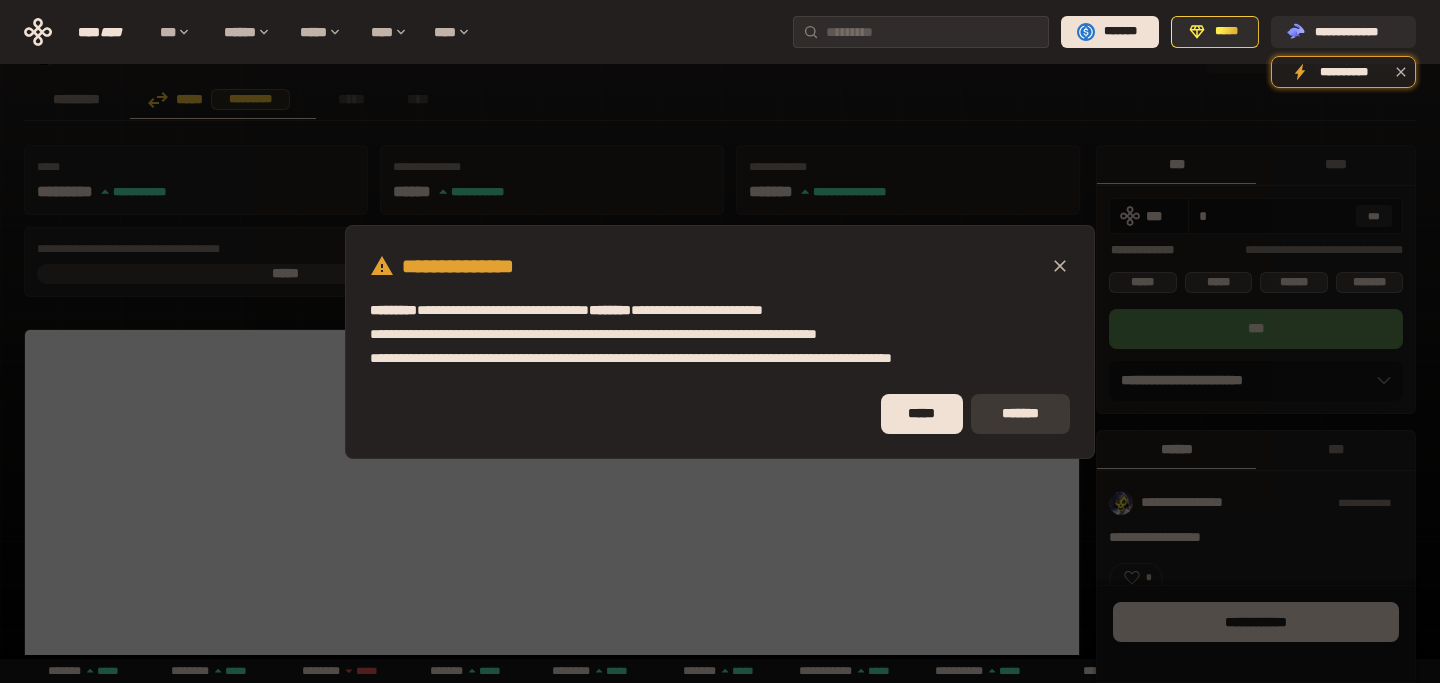 click on "*******" at bounding box center (1020, 414) 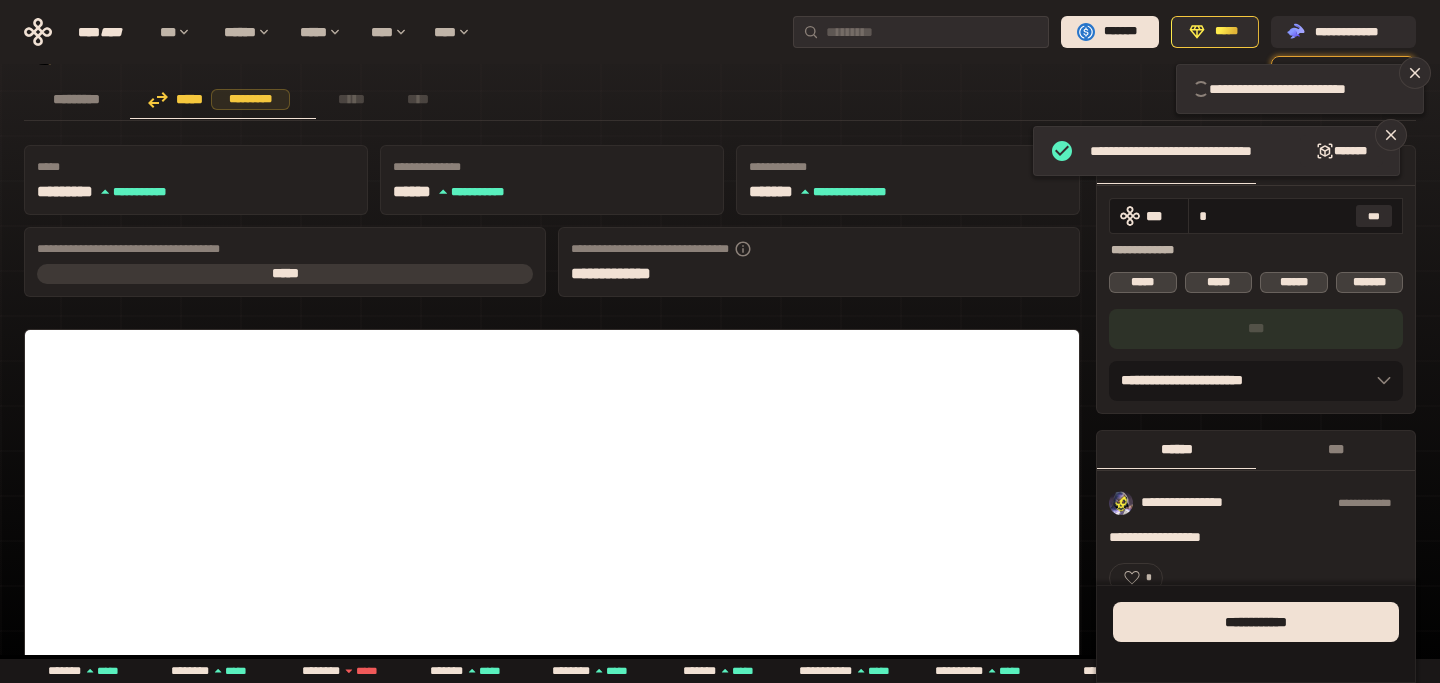 type 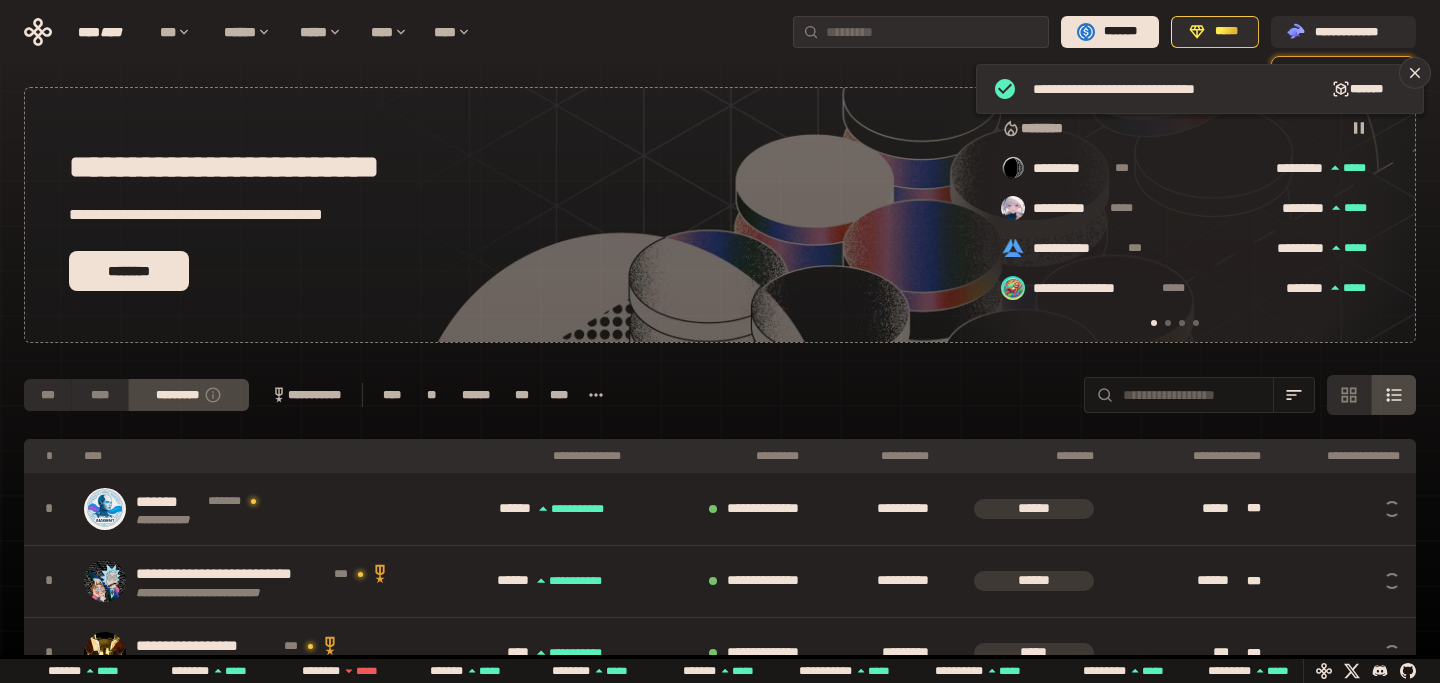 scroll, scrollTop: 86, scrollLeft: 0, axis: vertical 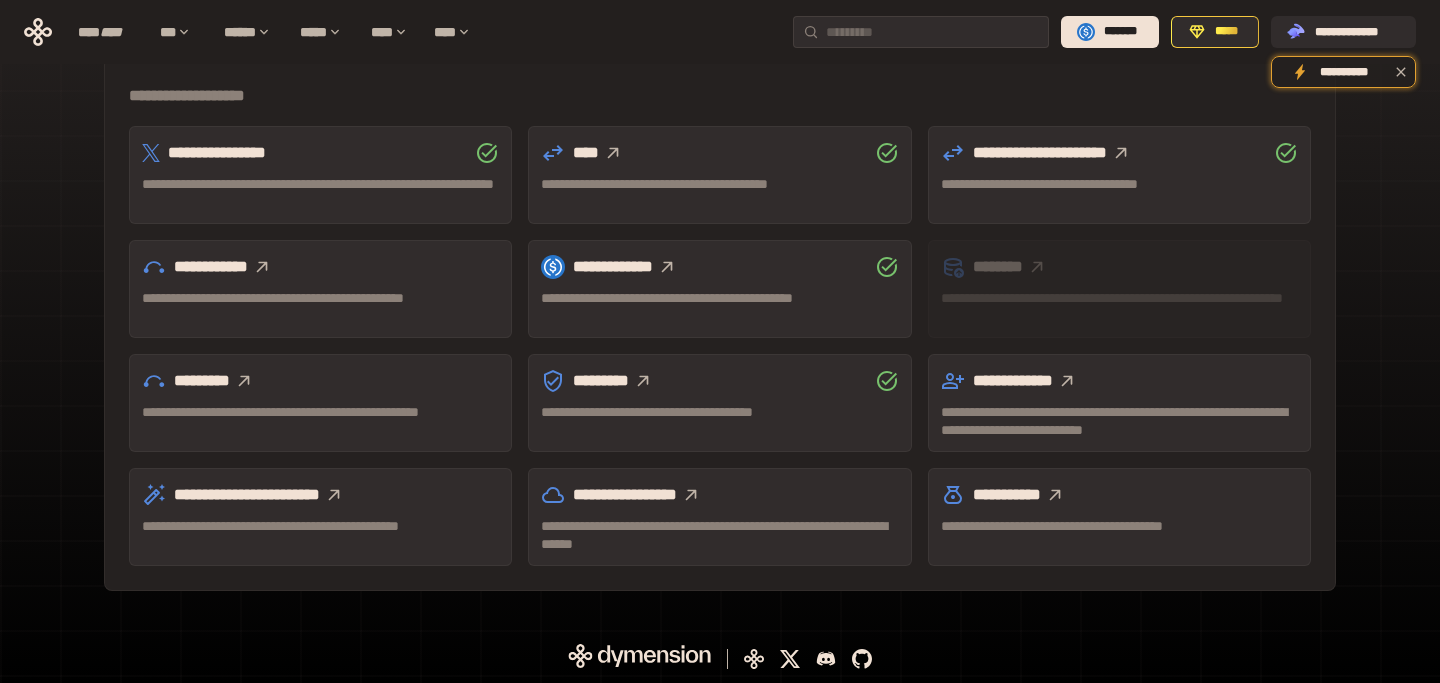 click 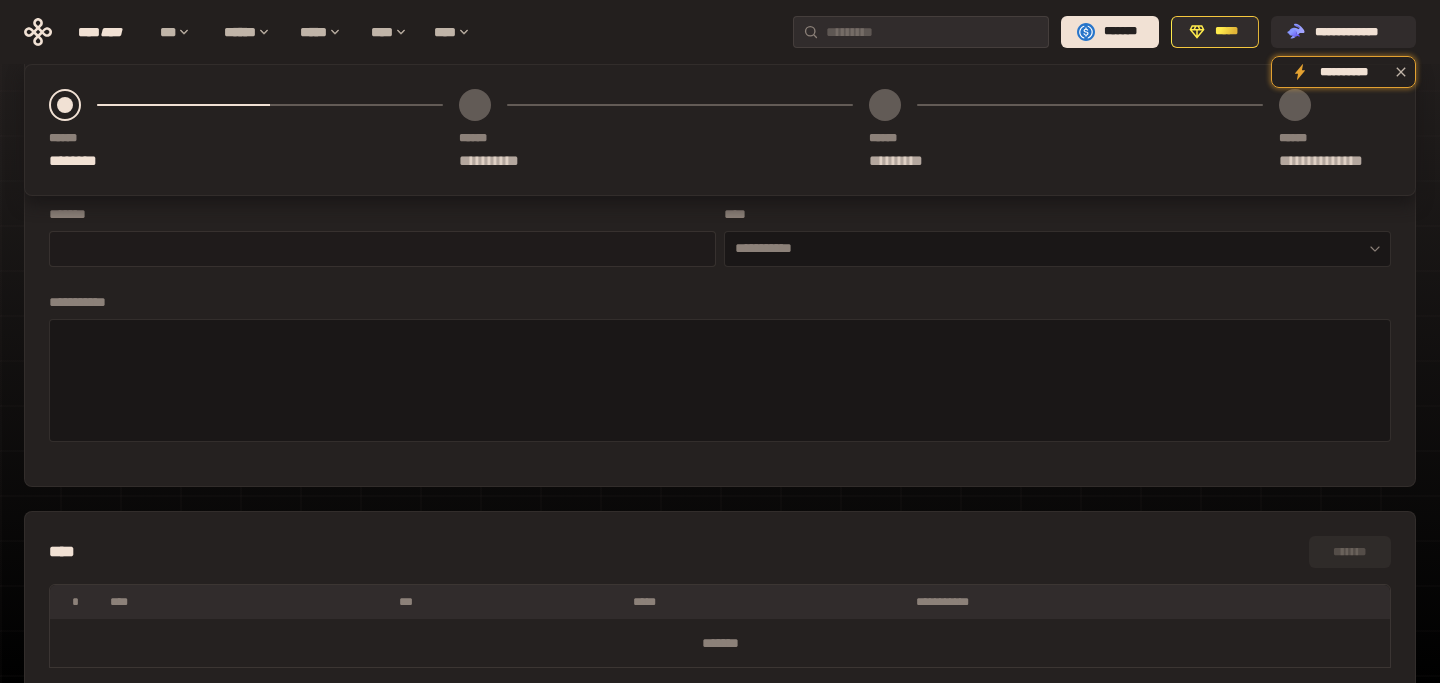 click at bounding box center (382, 249) 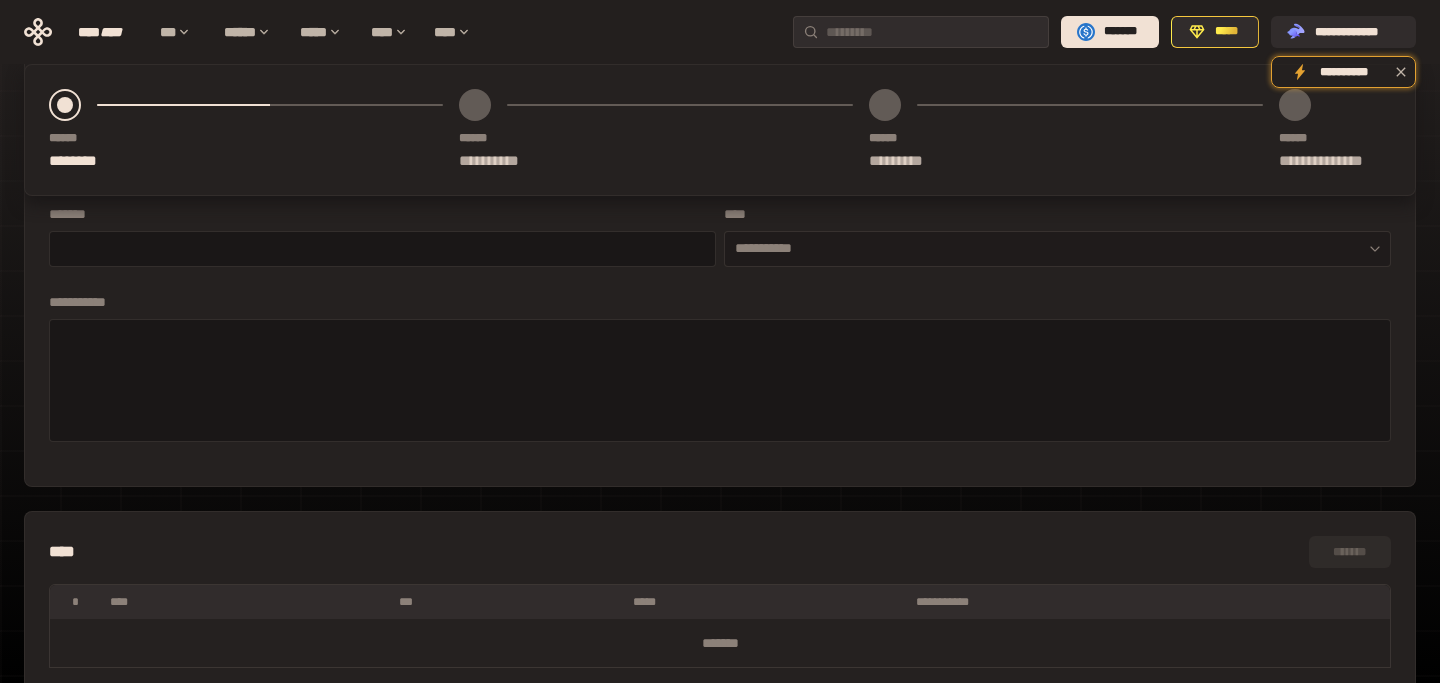 click on "**********" at bounding box center [1057, 249] 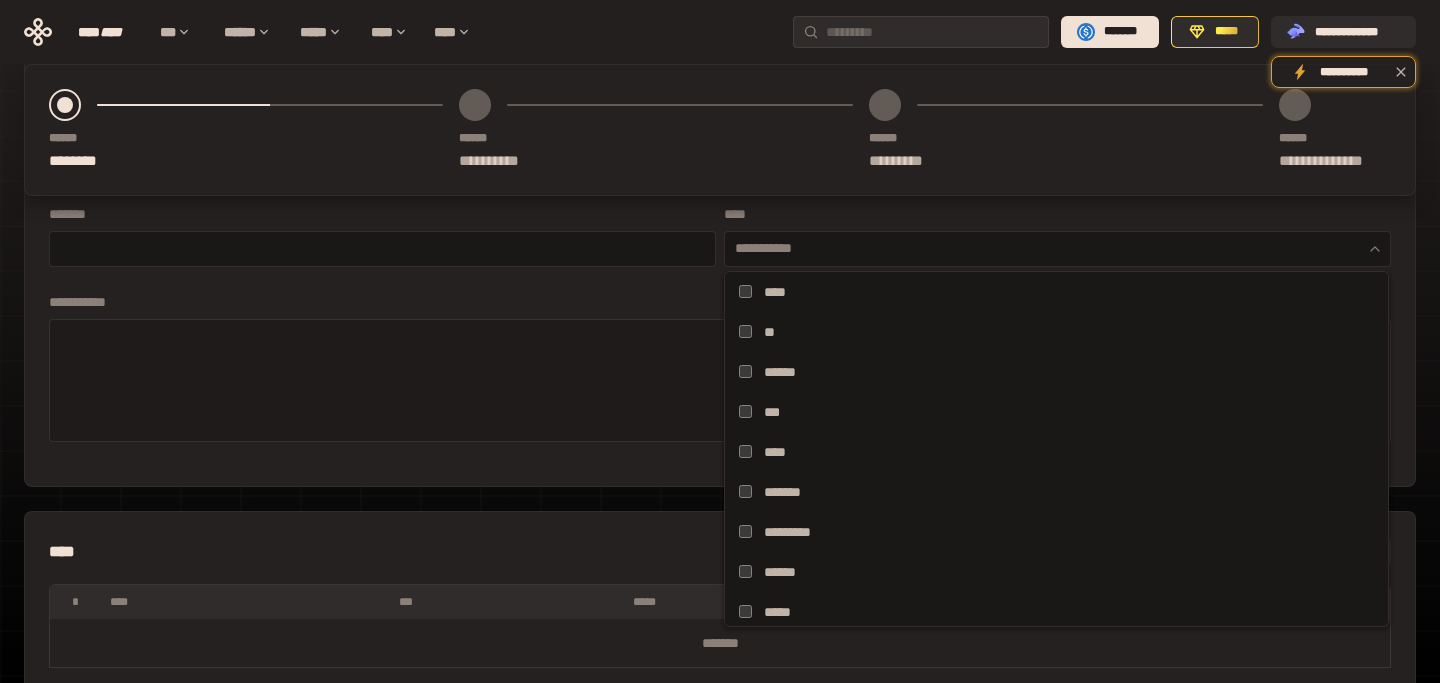 click at bounding box center (720, 378) 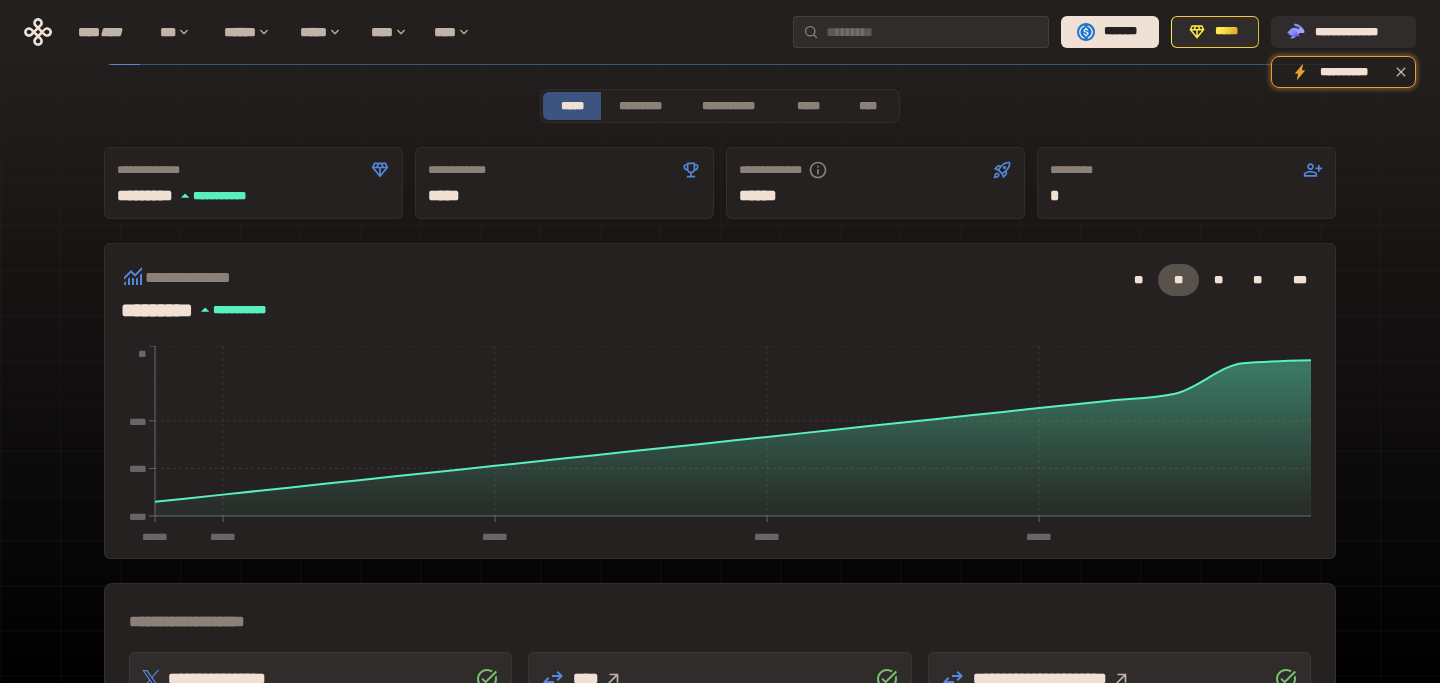 scroll, scrollTop: 0, scrollLeft: 0, axis: both 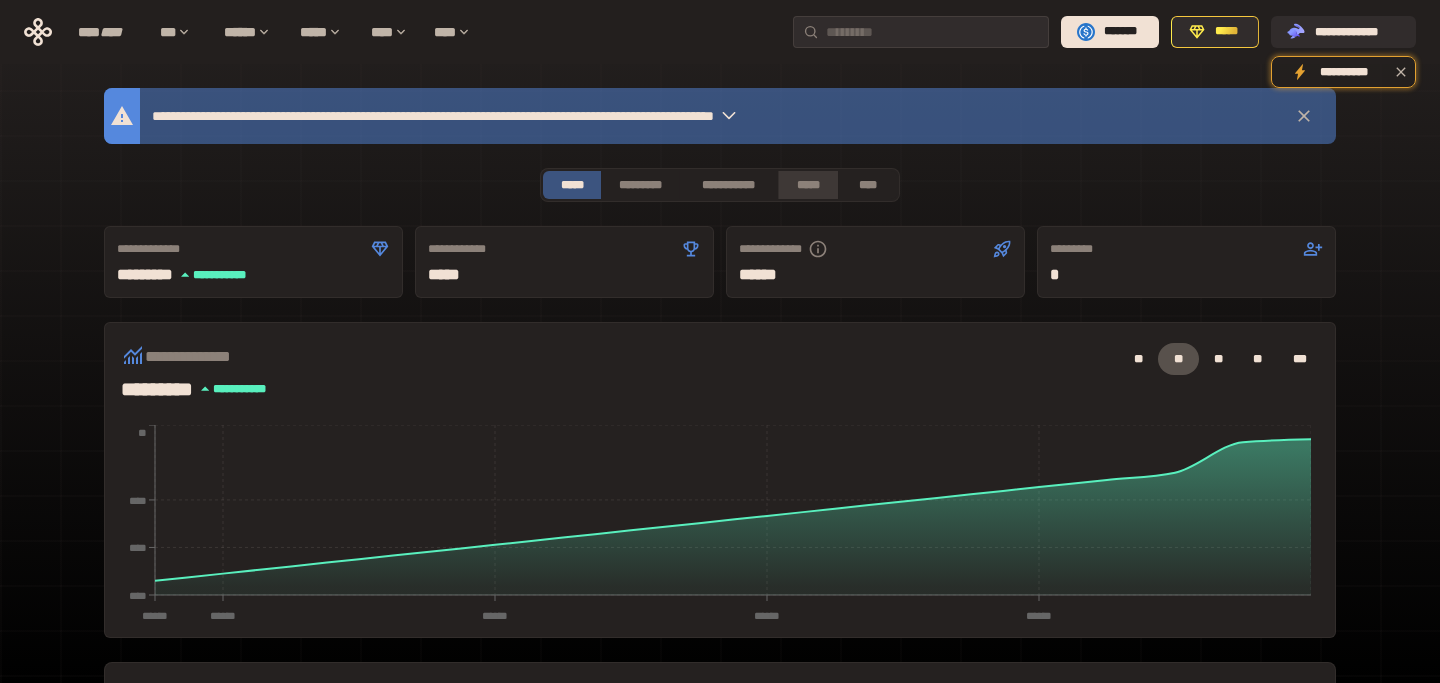 click on "*****" at bounding box center [807, 185] 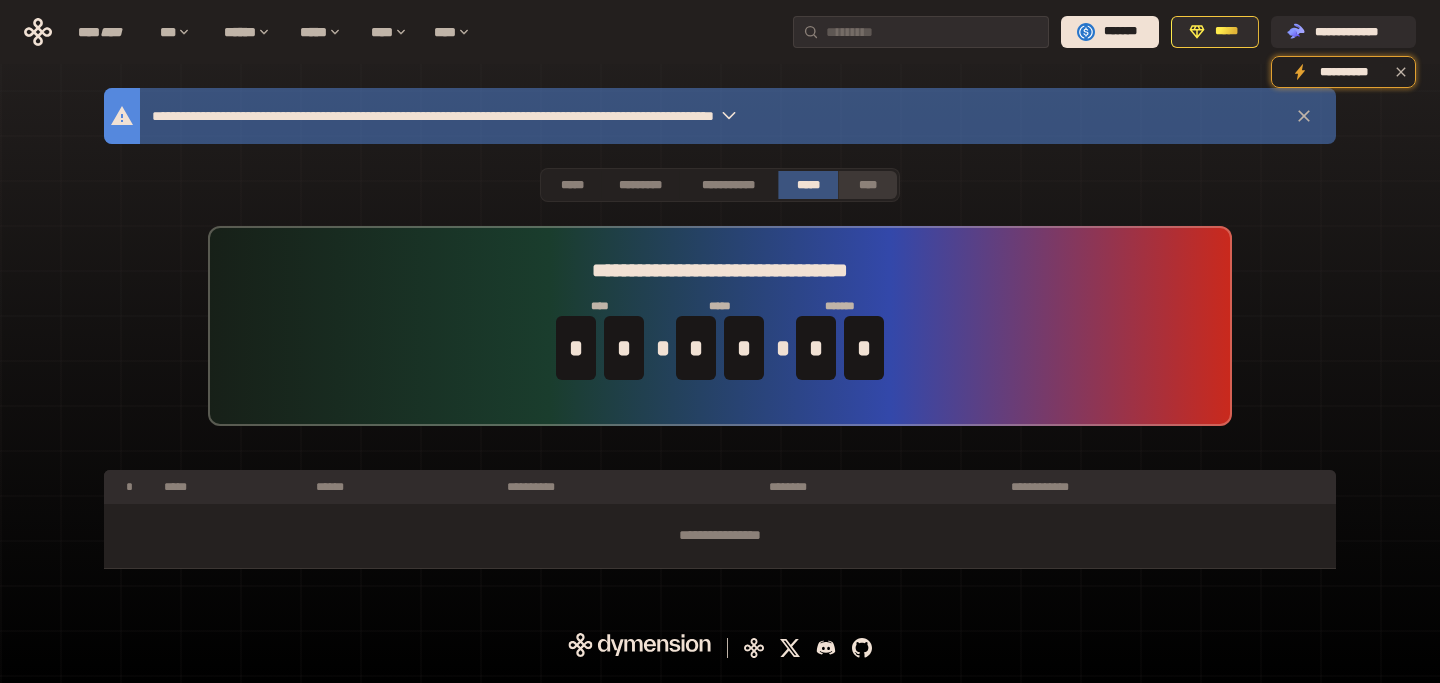 click on "****" at bounding box center (867, 185) 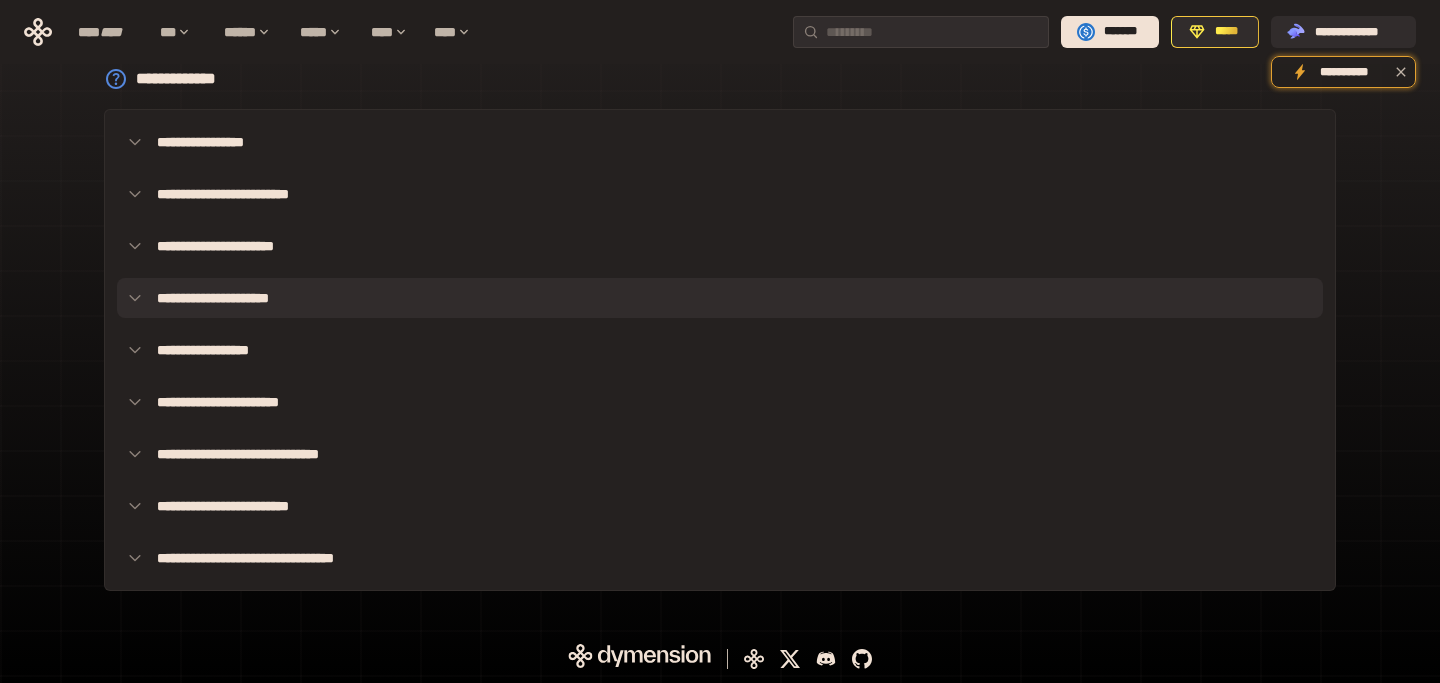scroll, scrollTop: 0, scrollLeft: 0, axis: both 